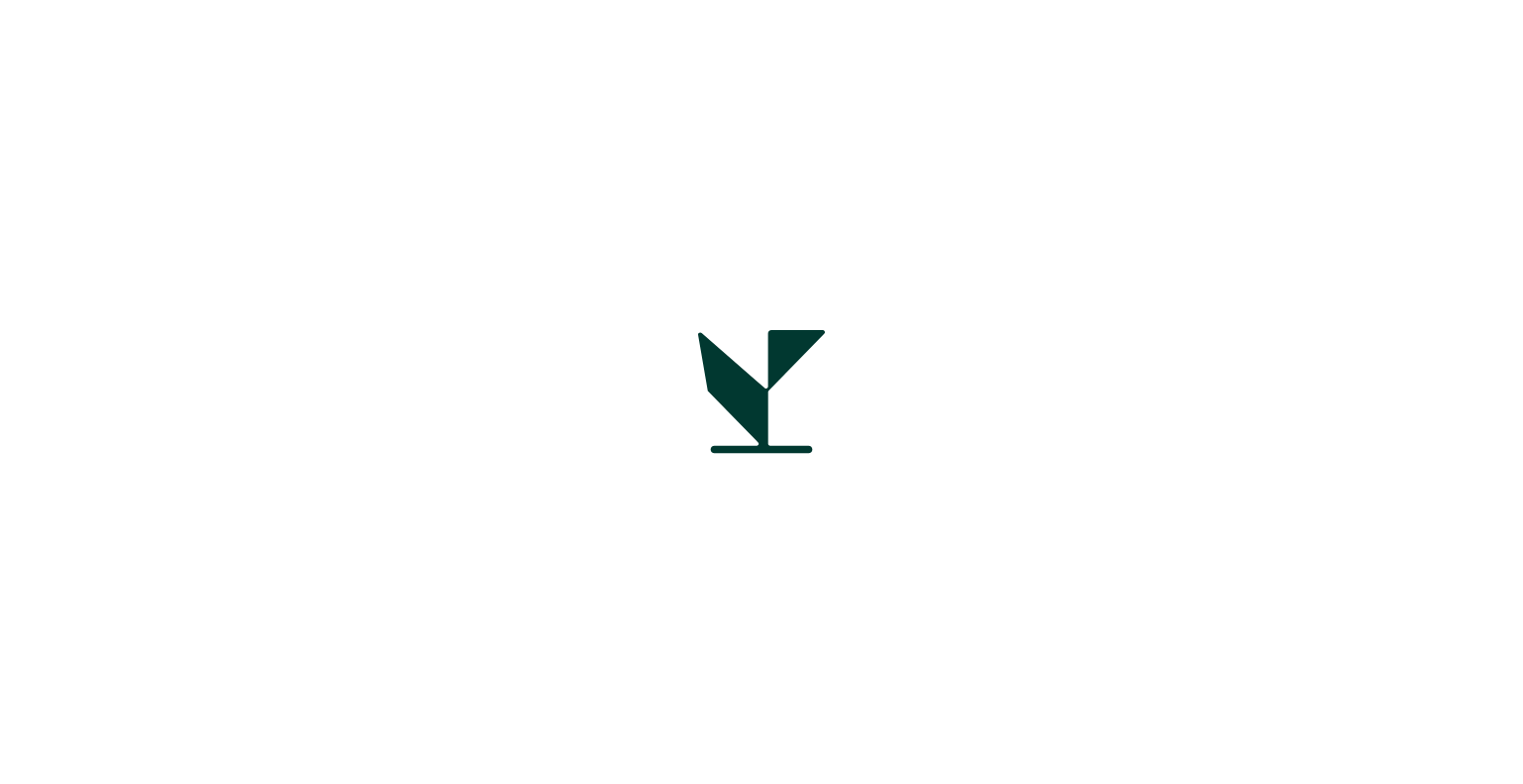 scroll, scrollTop: 0, scrollLeft: 0, axis: both 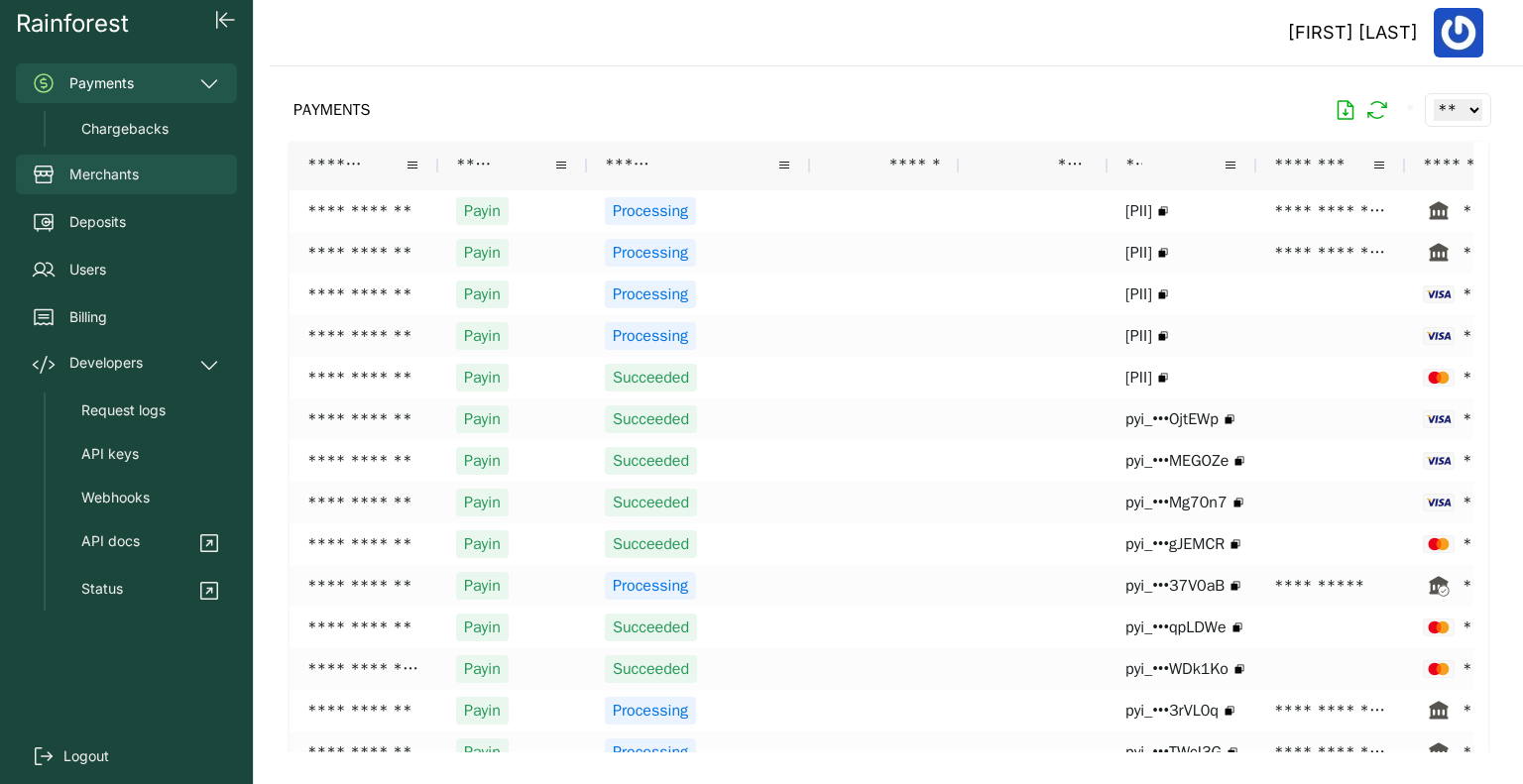 click on "Merchants" at bounding box center (126, 174) 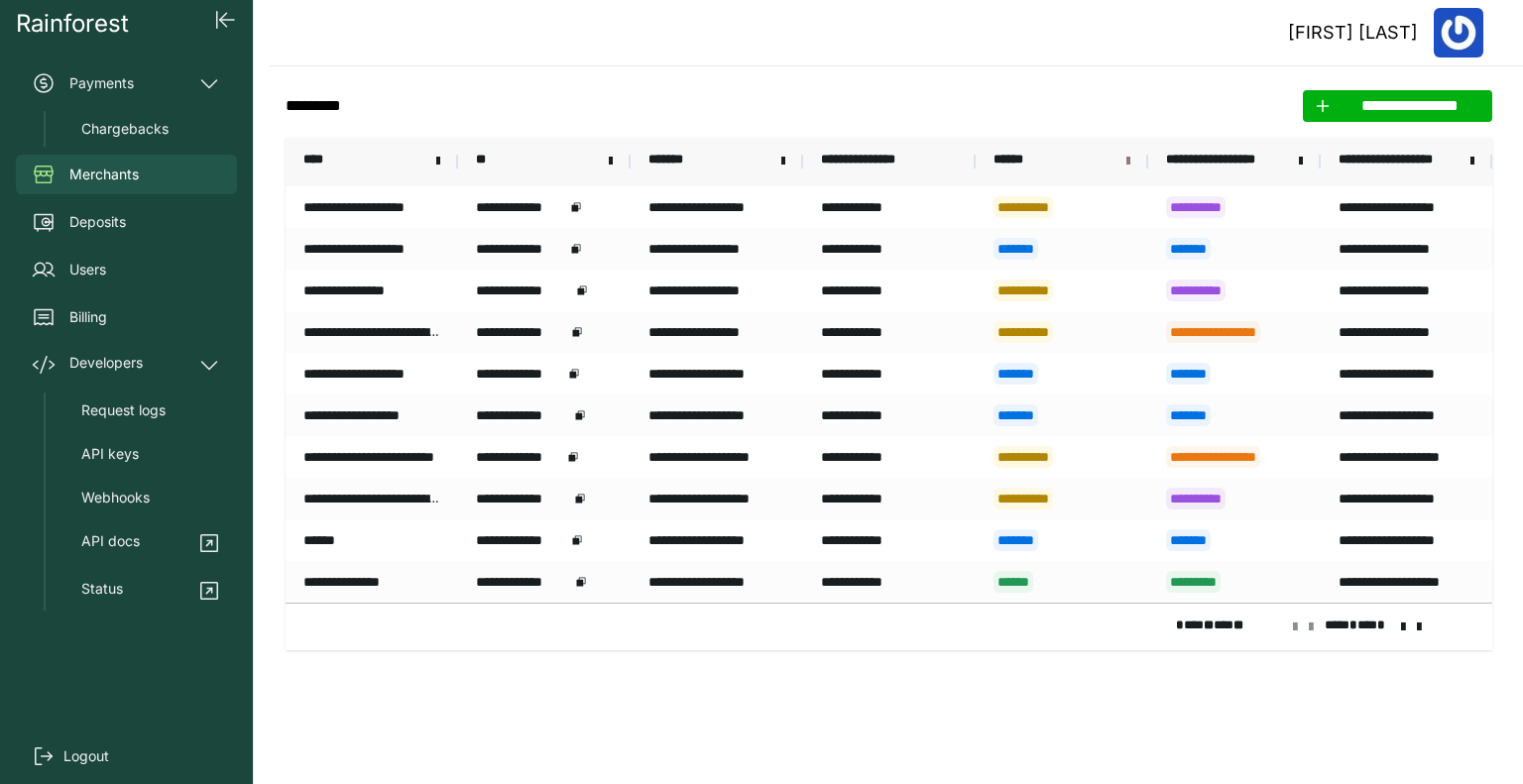 click at bounding box center (1128, 162) 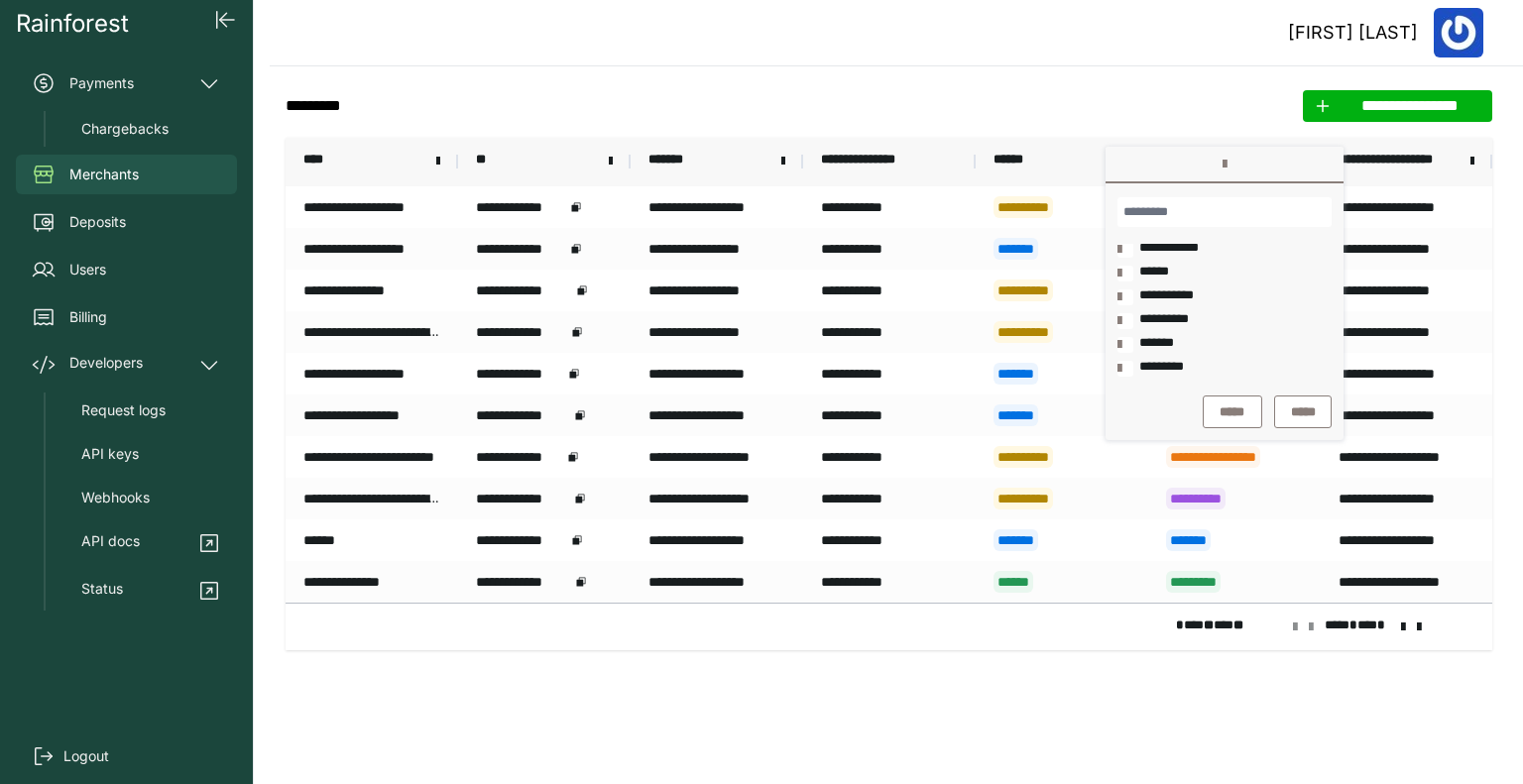 scroll, scrollTop: 0, scrollLeft: 0, axis: both 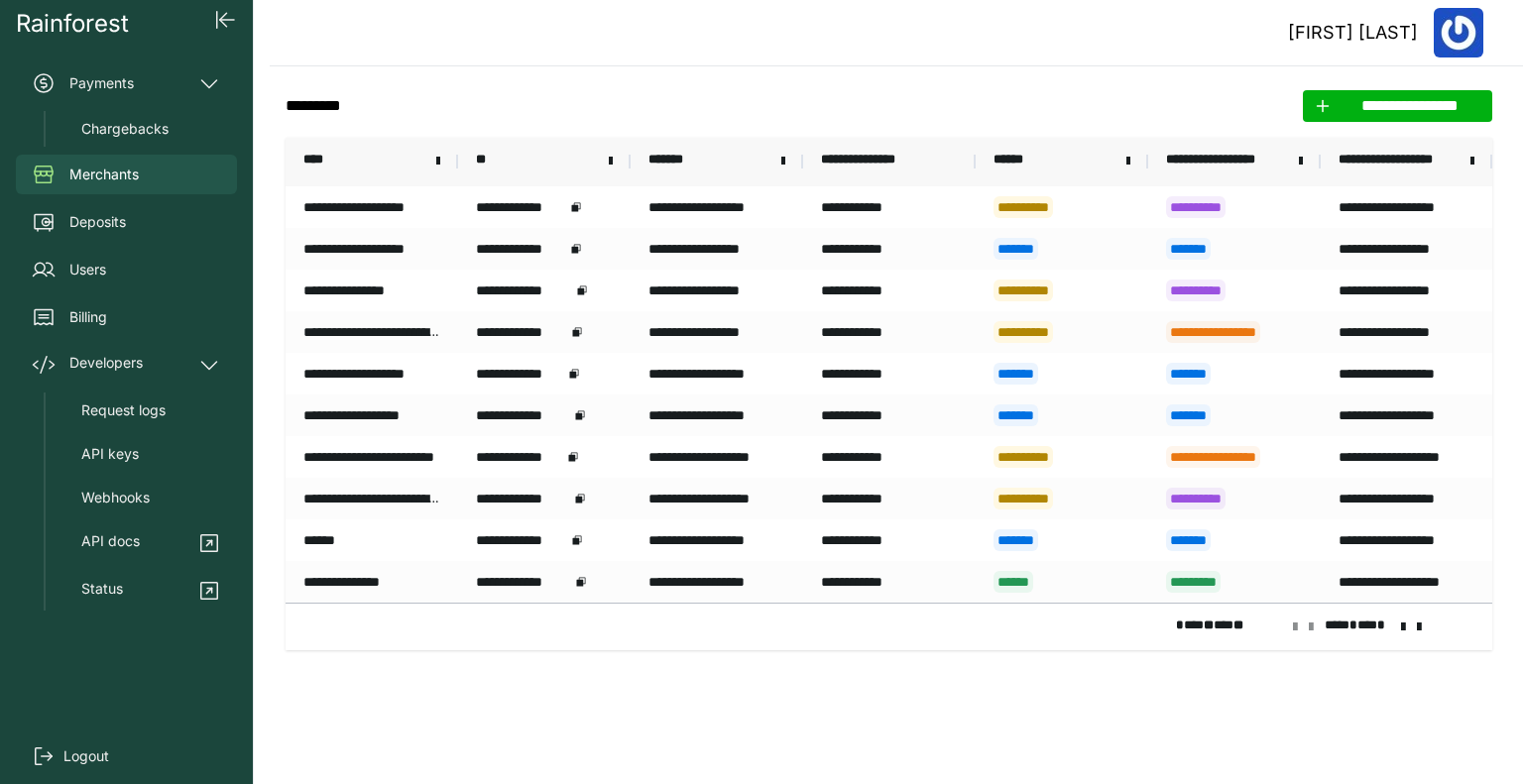 click on "**********" 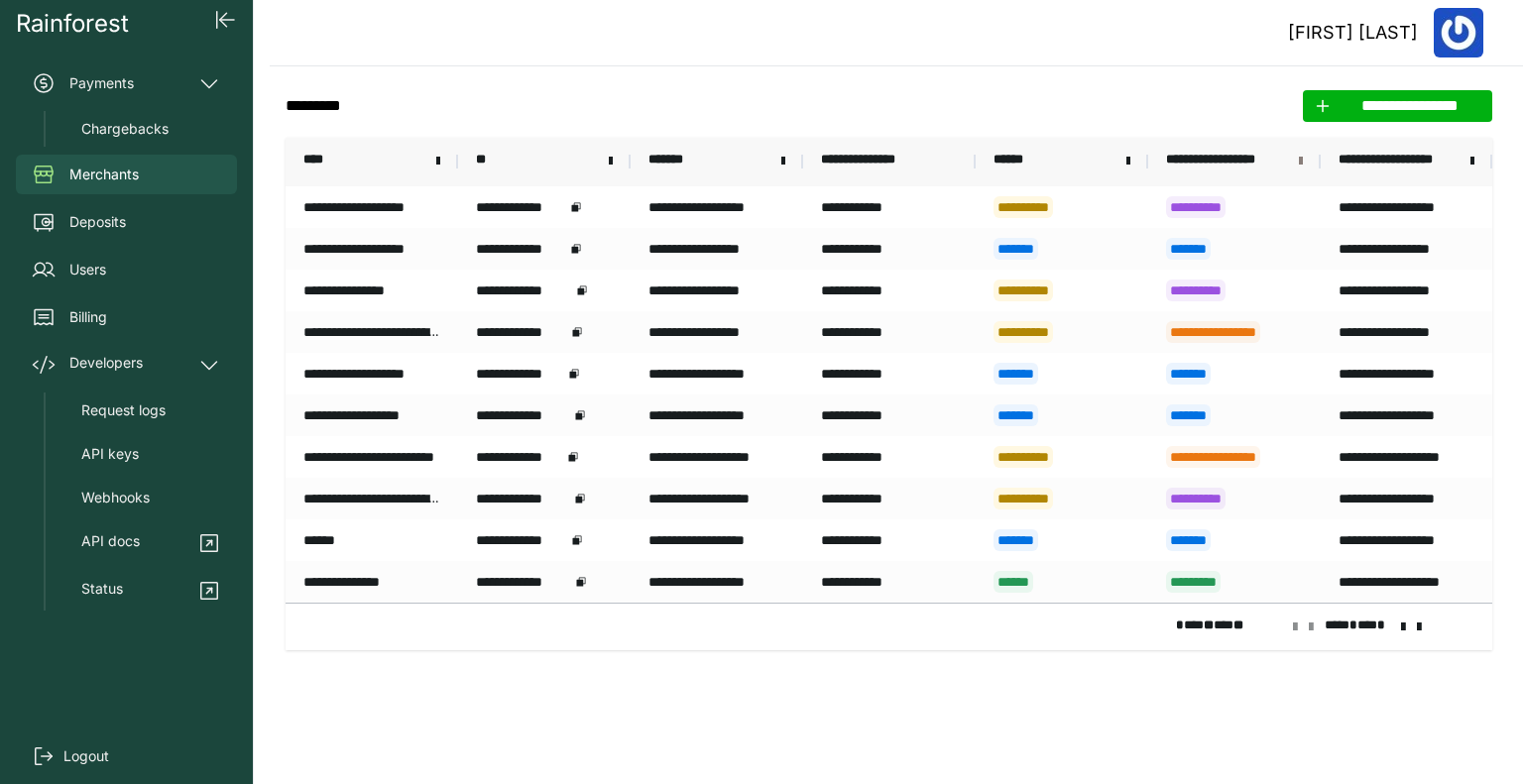 click at bounding box center [1301, 162] 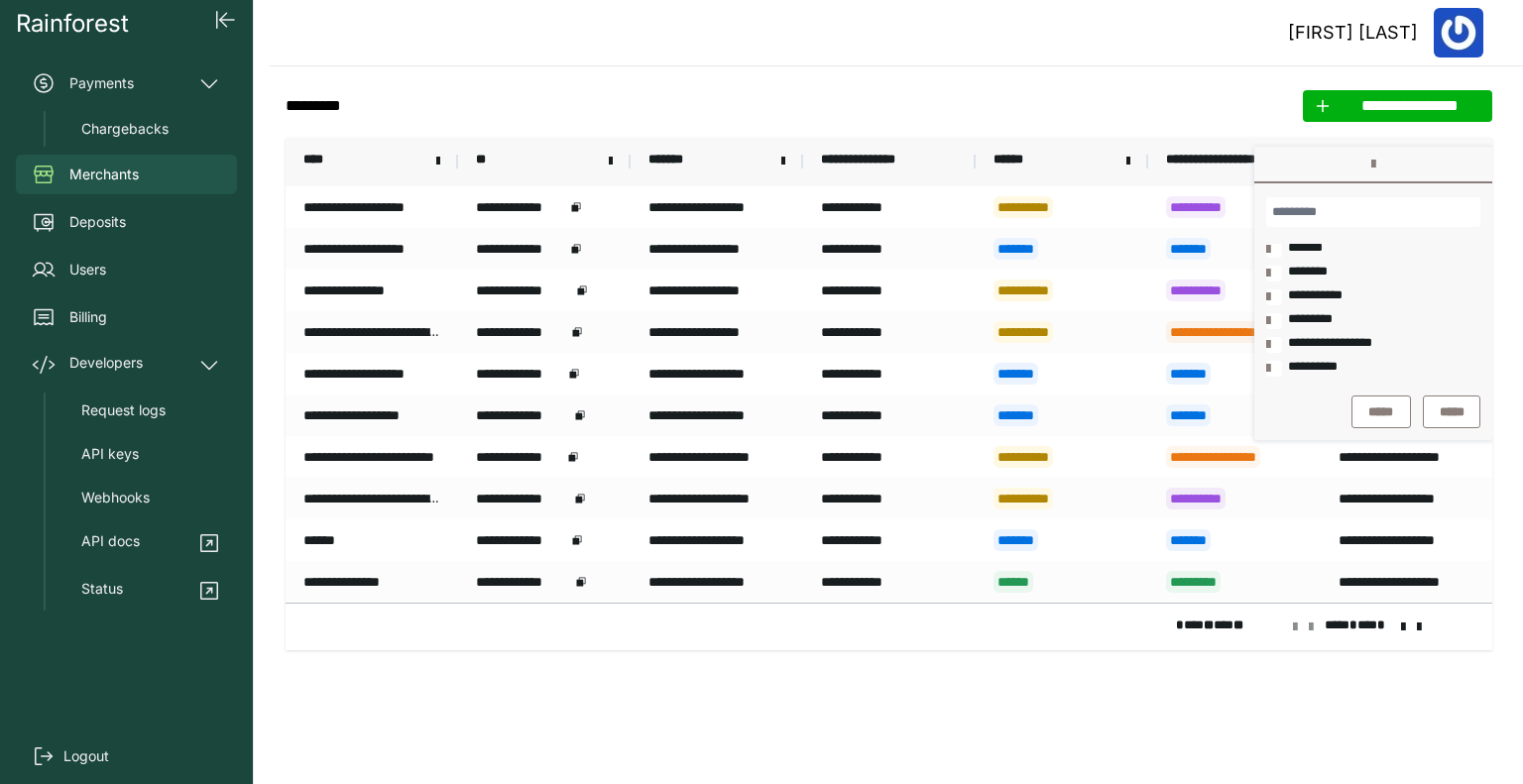 scroll, scrollTop: 0, scrollLeft: 0, axis: both 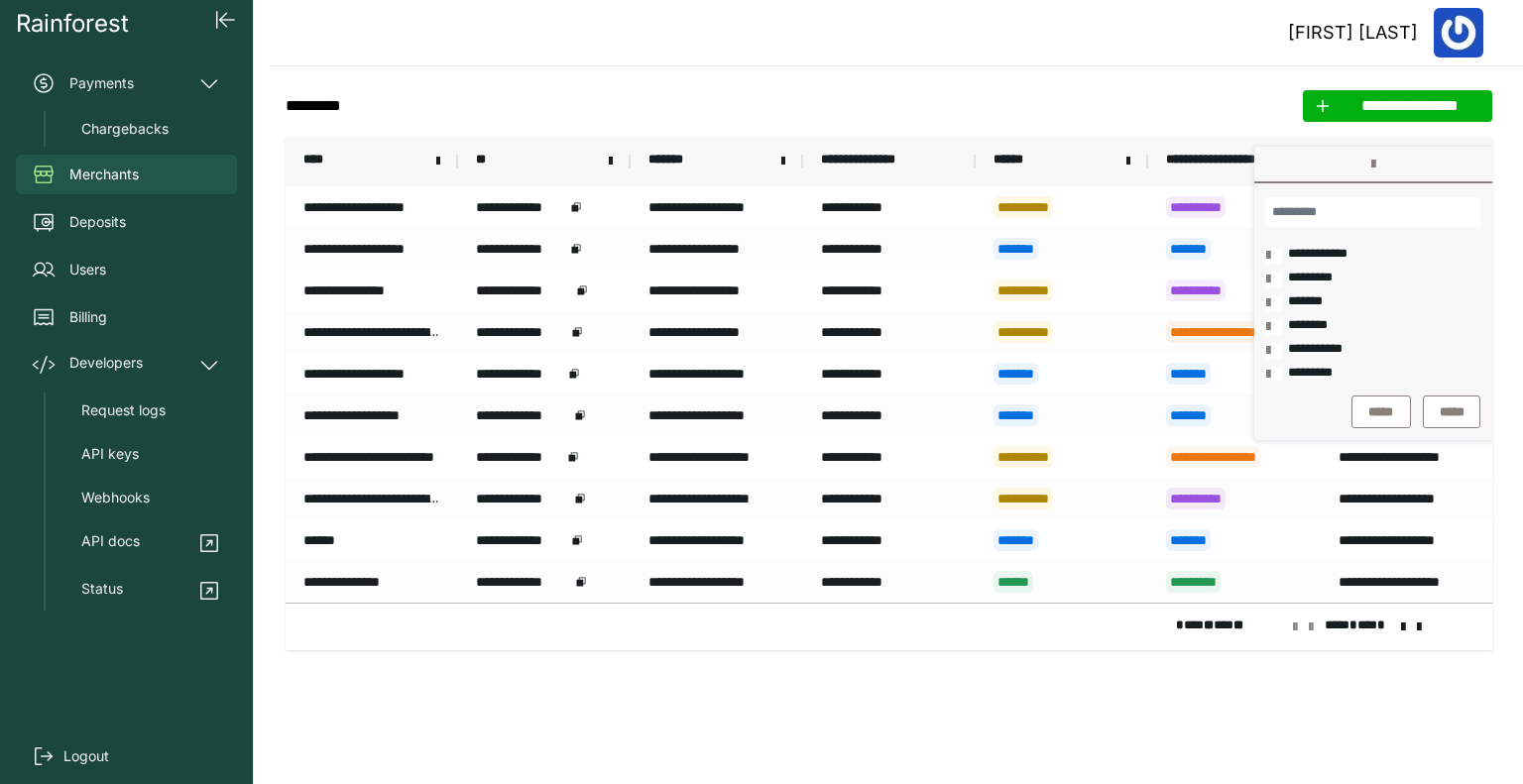 click at bounding box center [1274, 256] 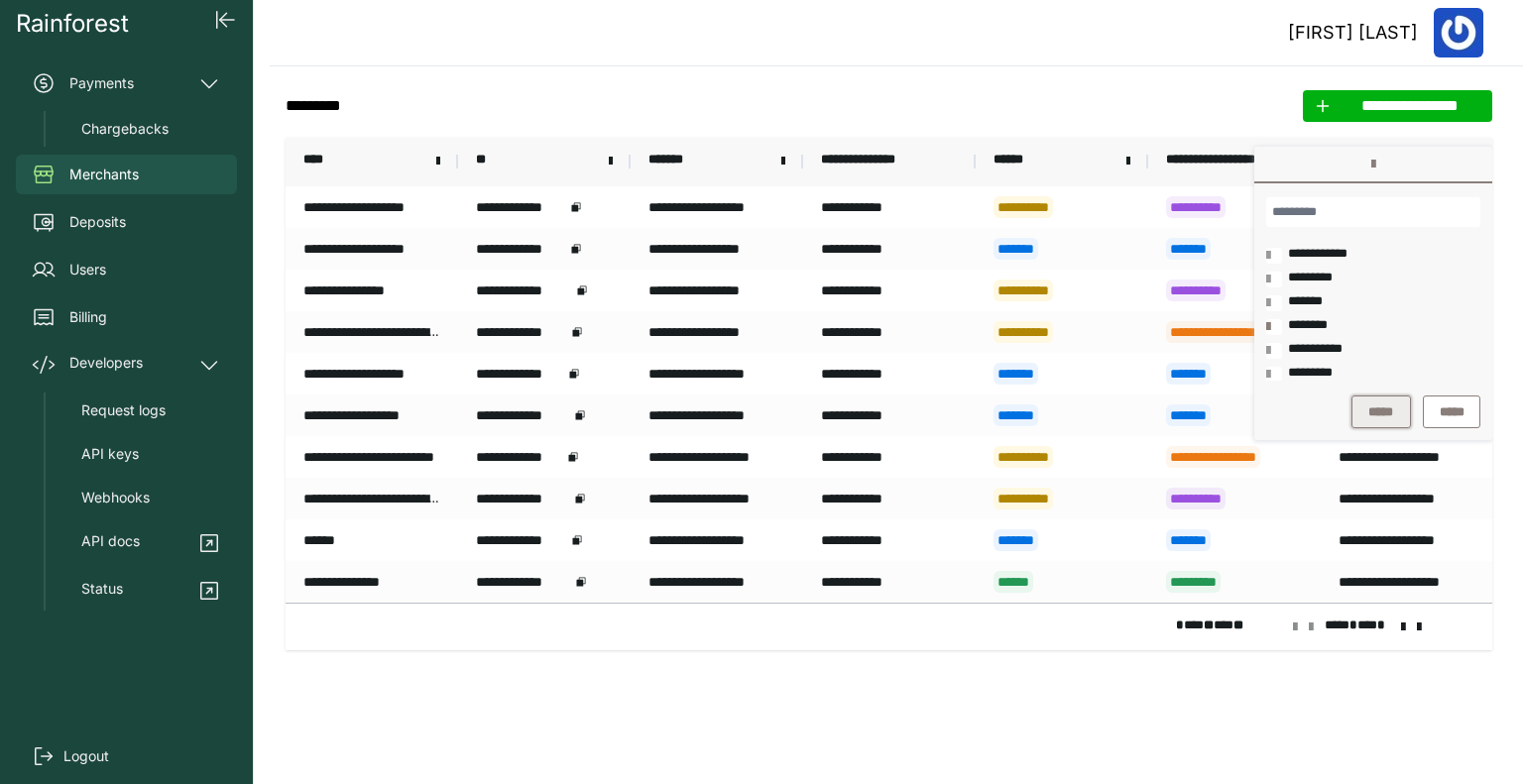 click on "*****" at bounding box center (1381, 412) 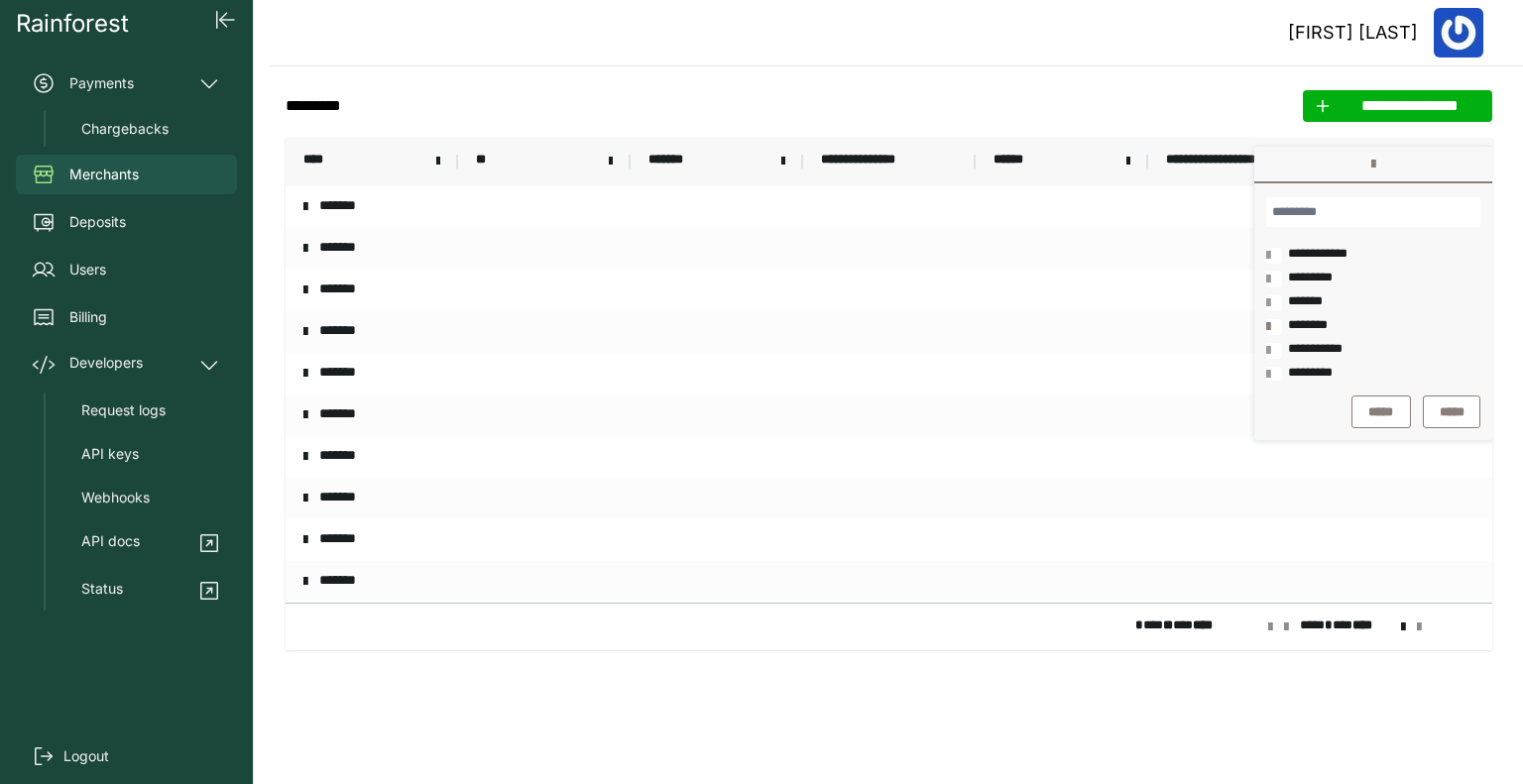 click on "**********" 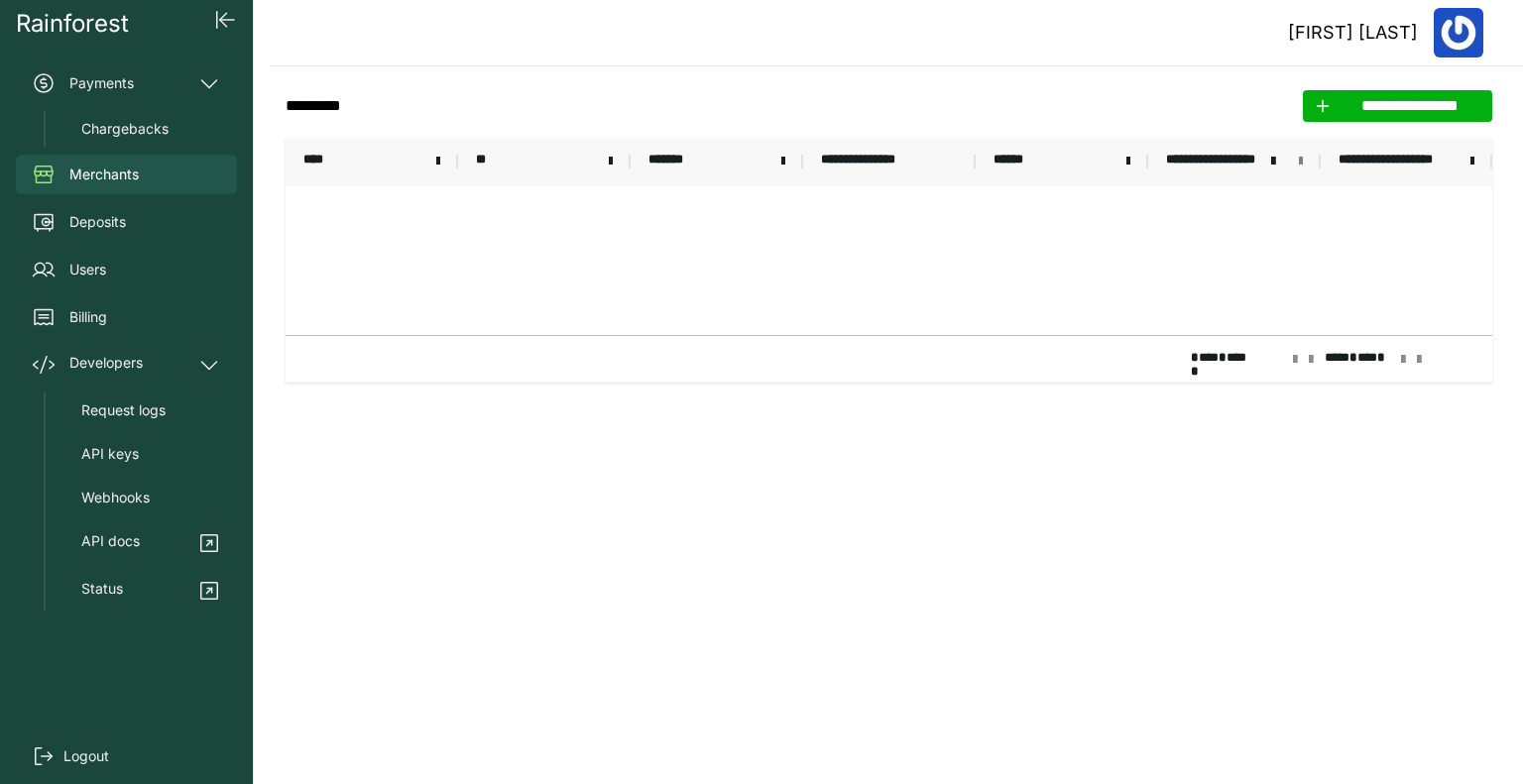 click at bounding box center (1301, 162) 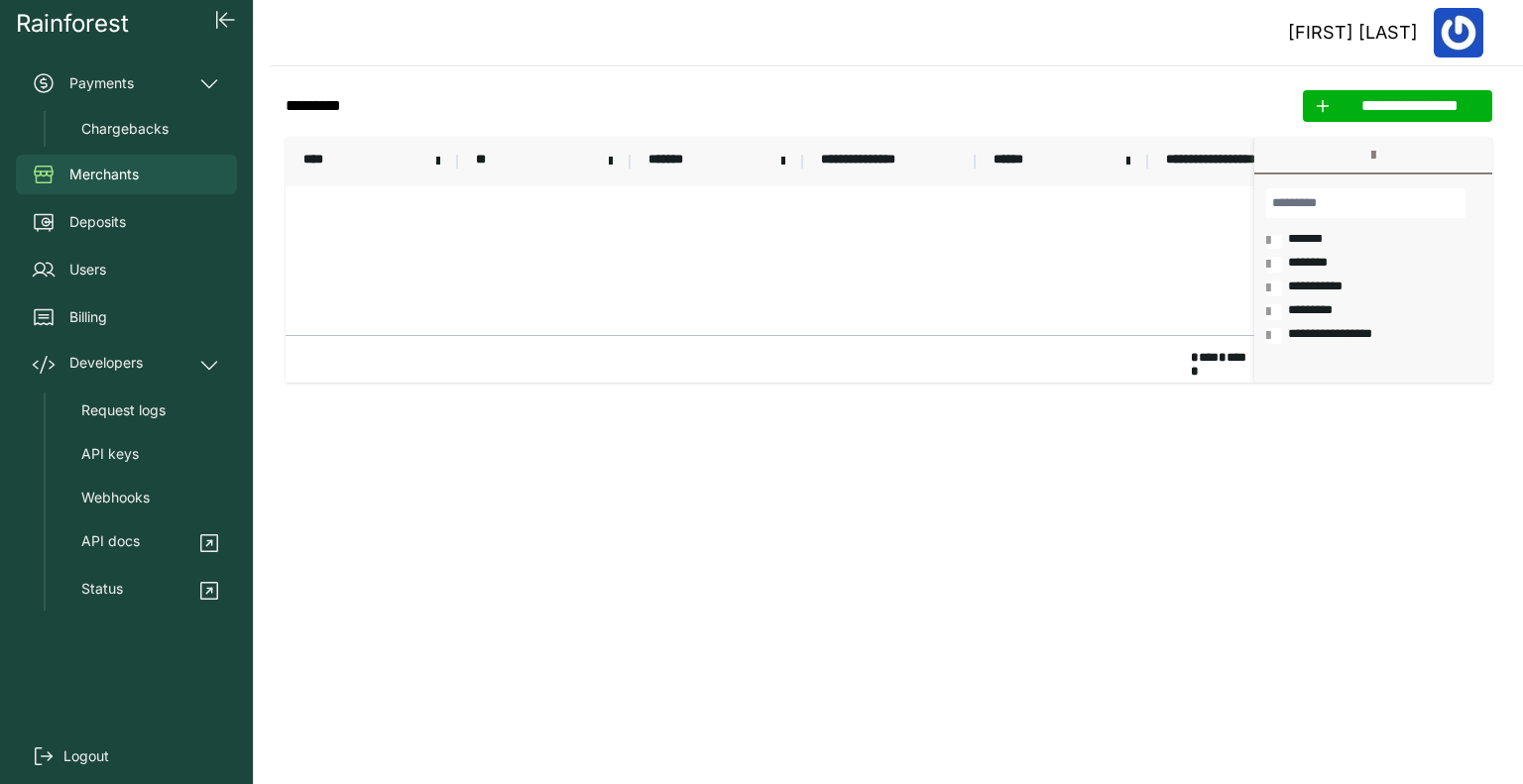 scroll, scrollTop: 0, scrollLeft: 0, axis: both 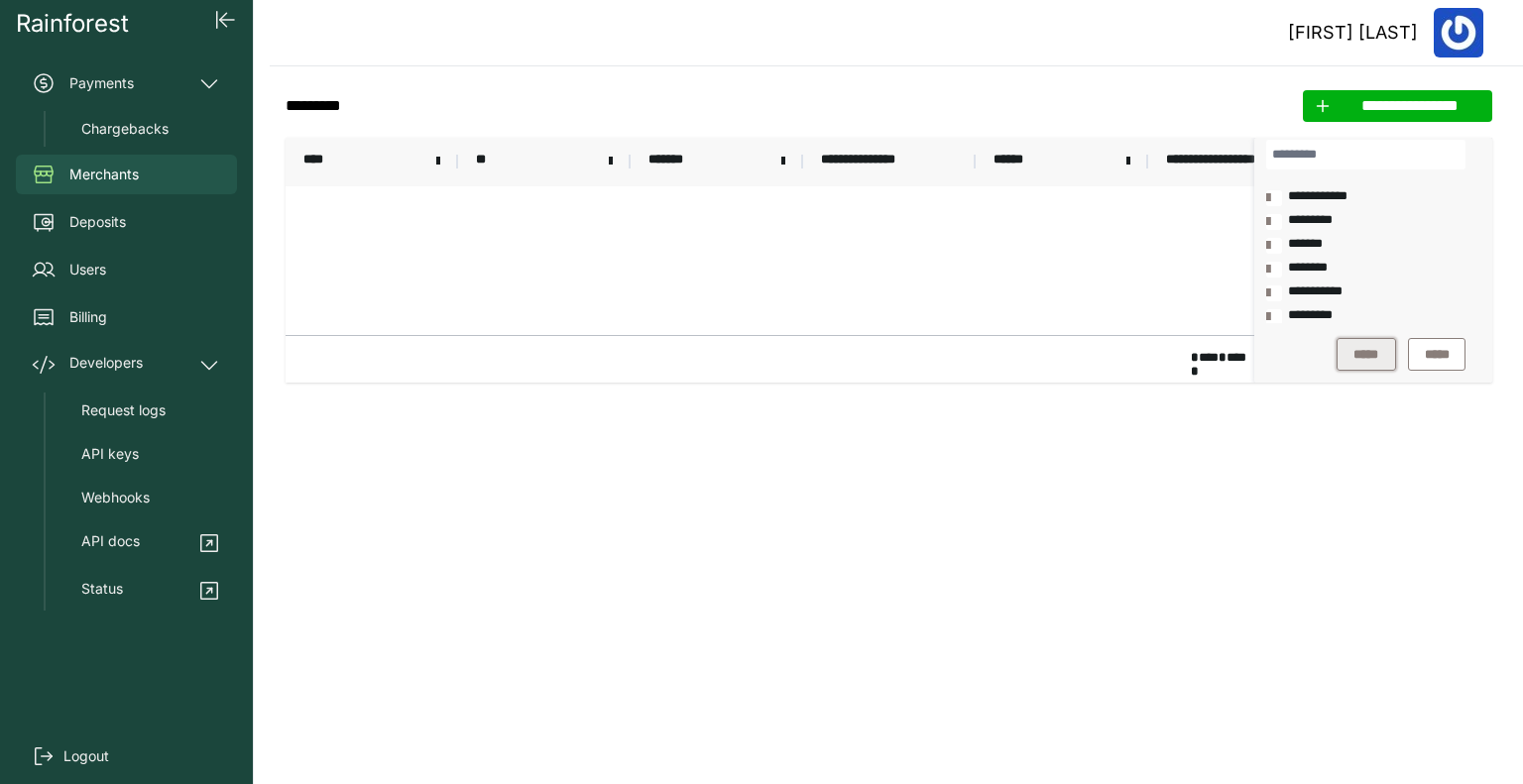 click on "*****" at bounding box center [1366, 355] 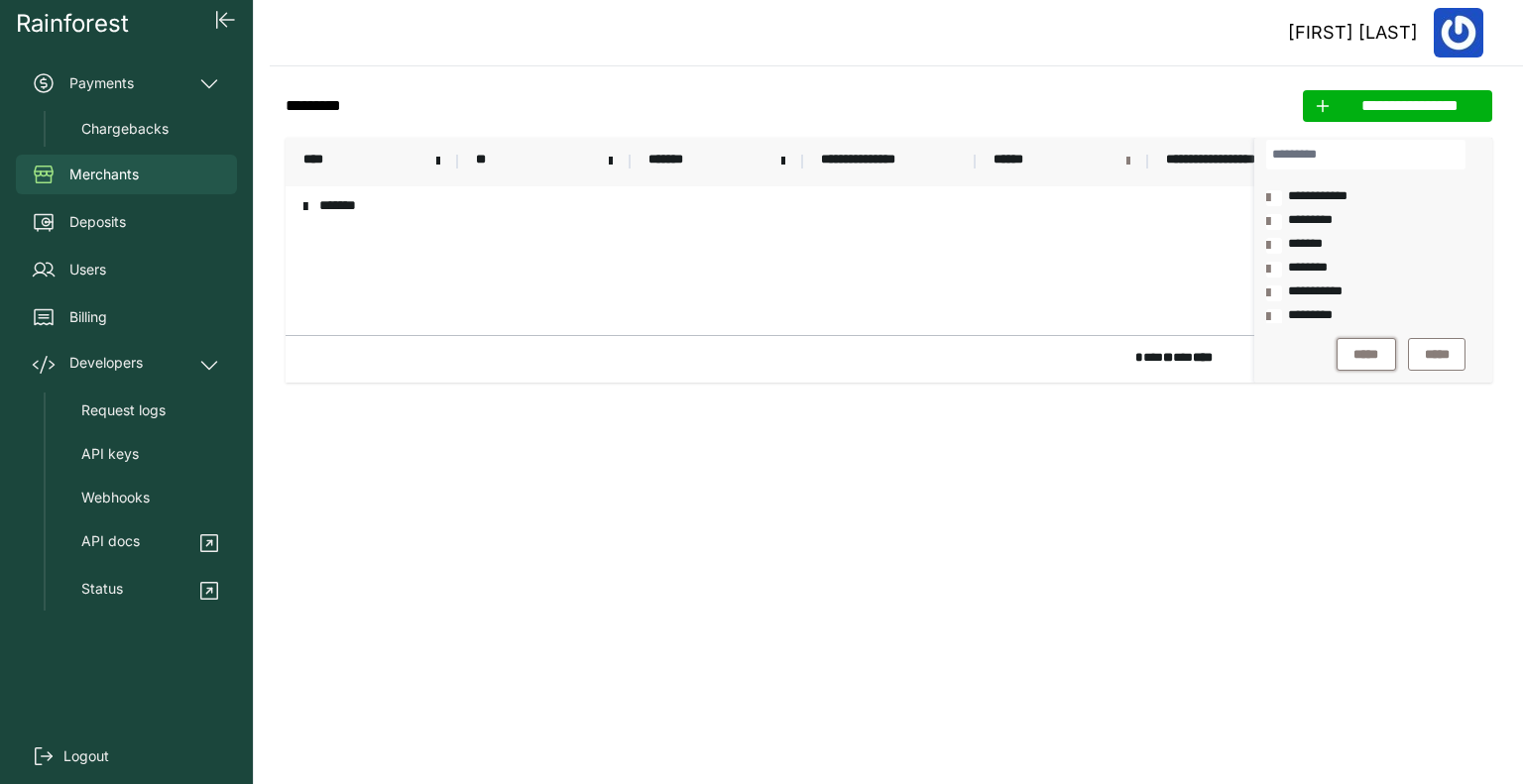 scroll, scrollTop: 0, scrollLeft: 0, axis: both 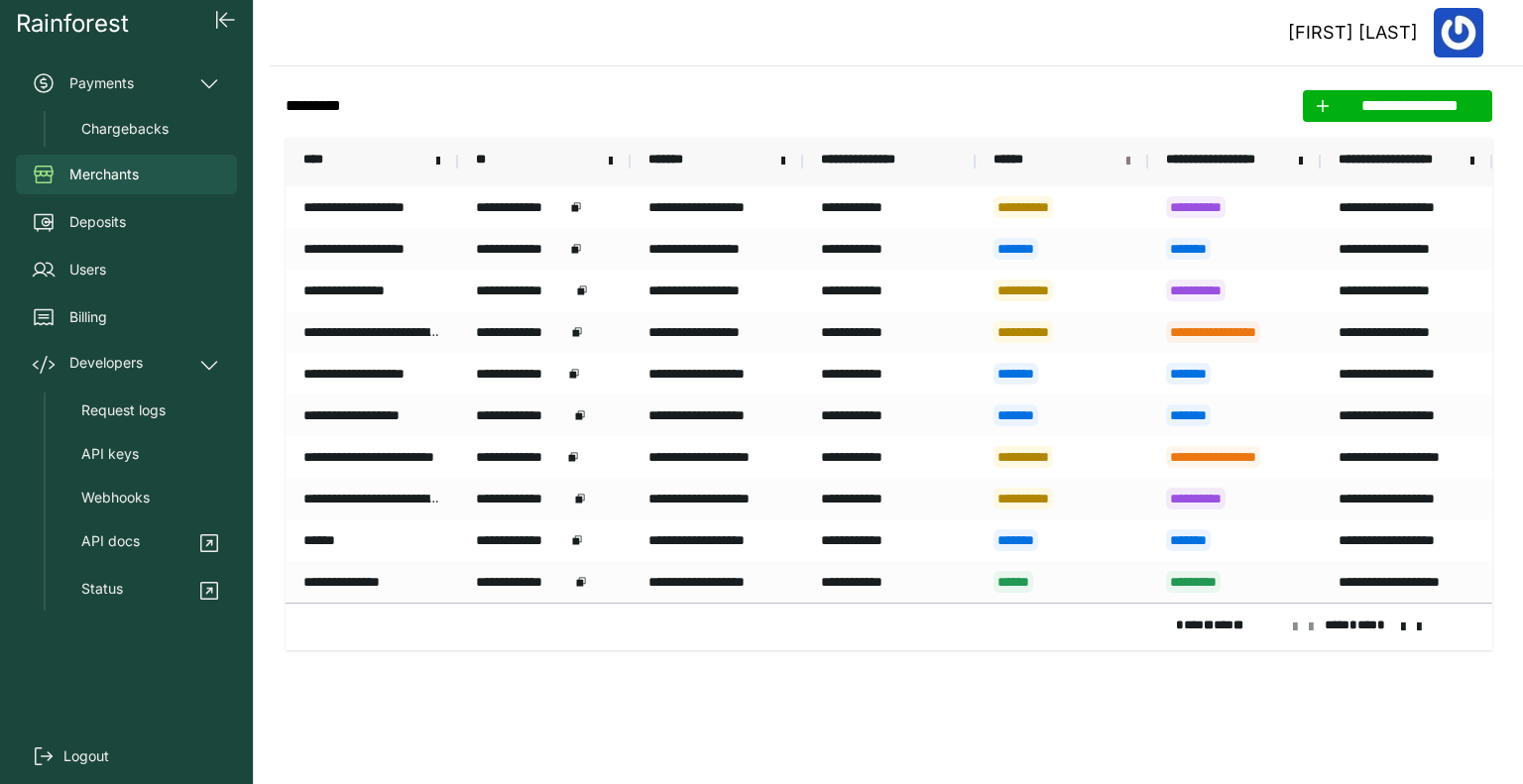 click at bounding box center (1128, 162) 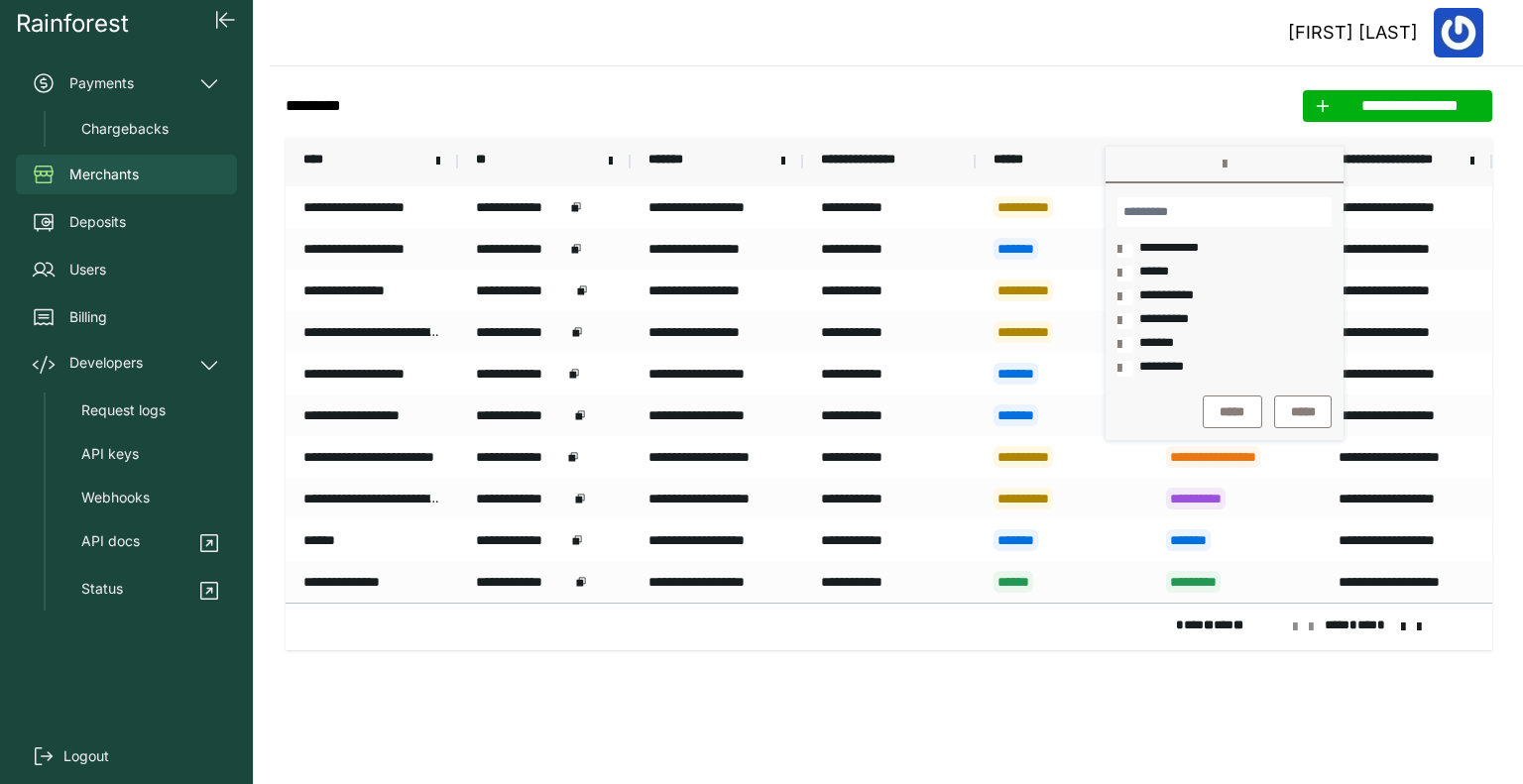 scroll, scrollTop: 0, scrollLeft: 0, axis: both 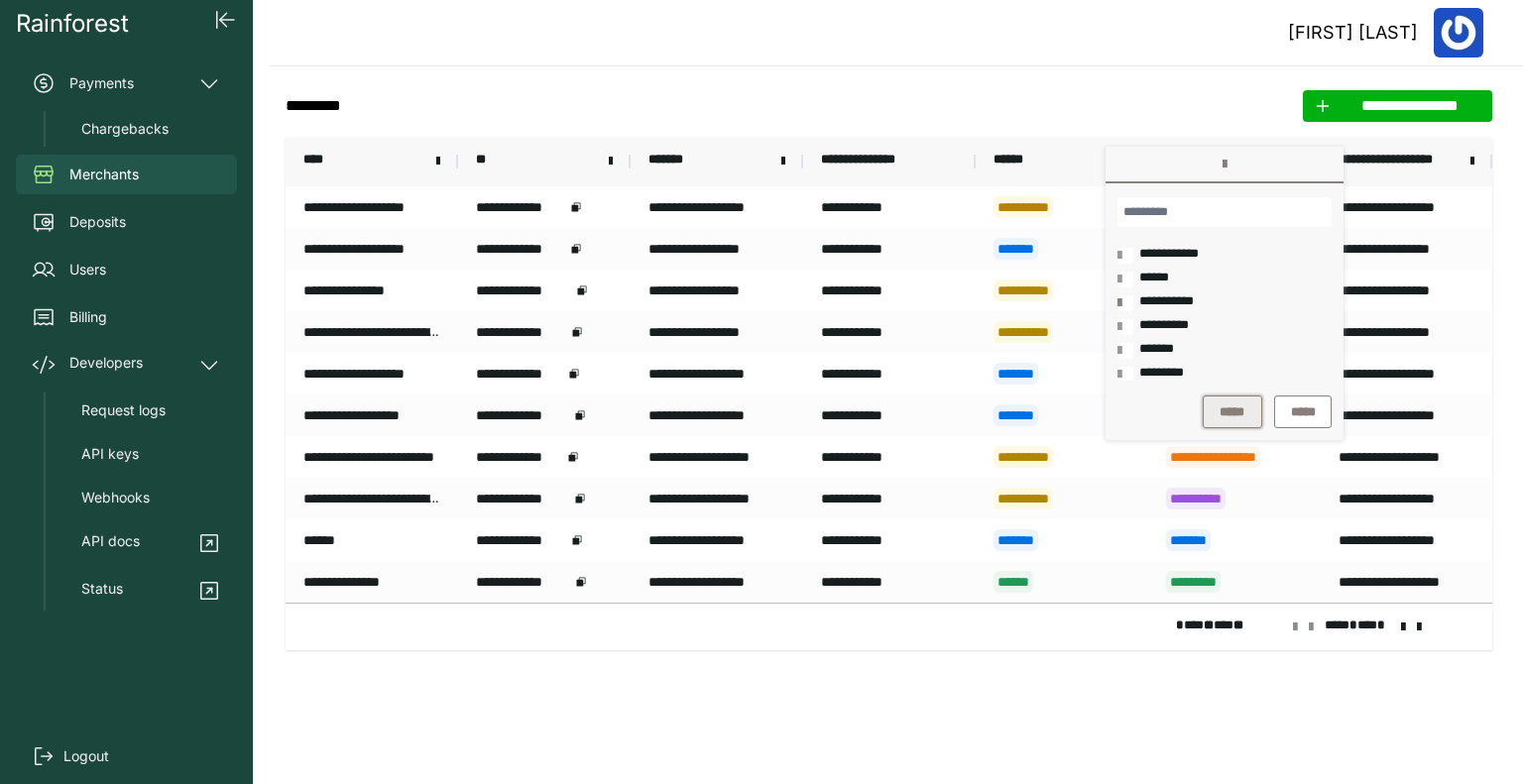 click on "*****" at bounding box center [1232, 412] 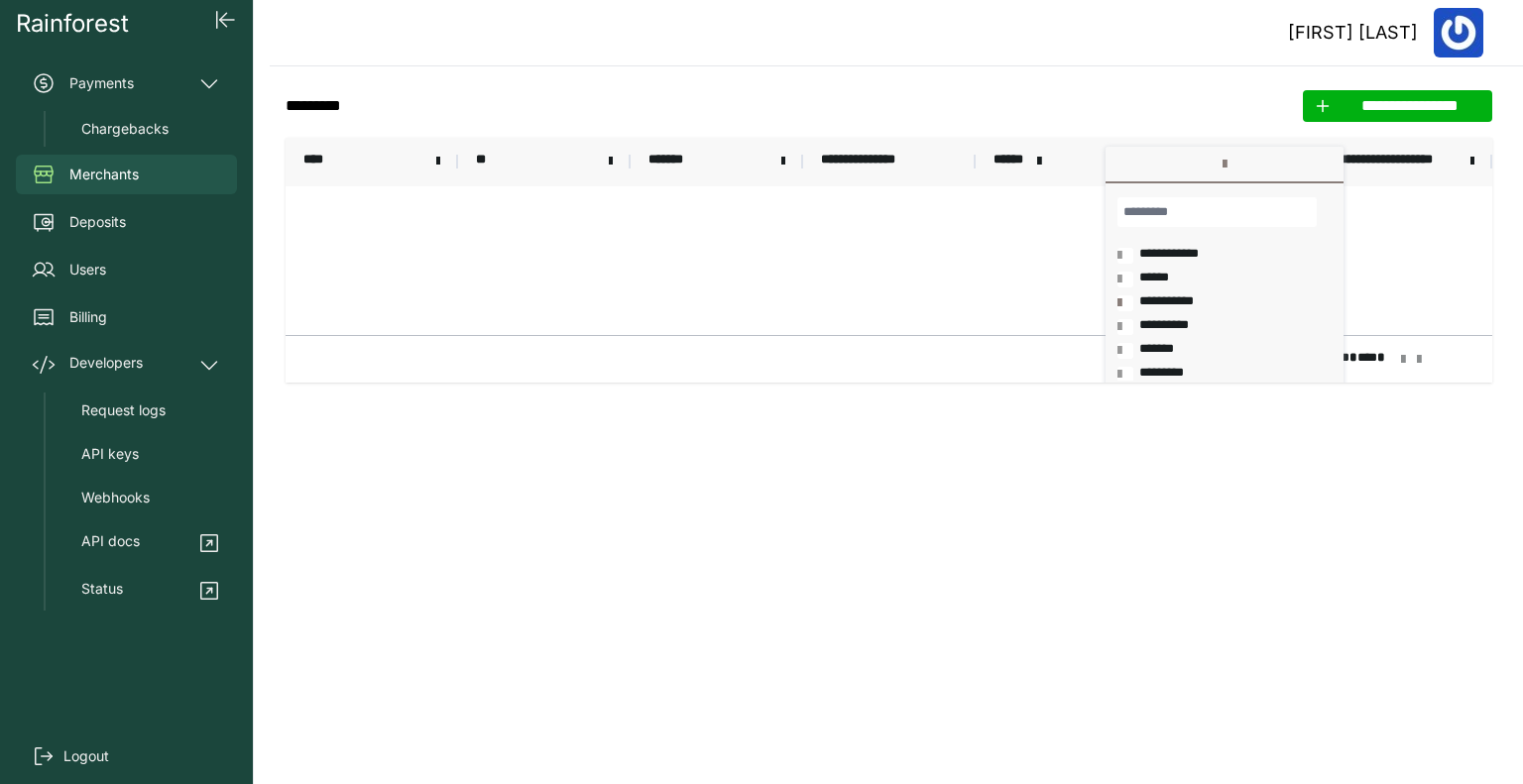 scroll, scrollTop: 6, scrollLeft: 0, axis: vertical 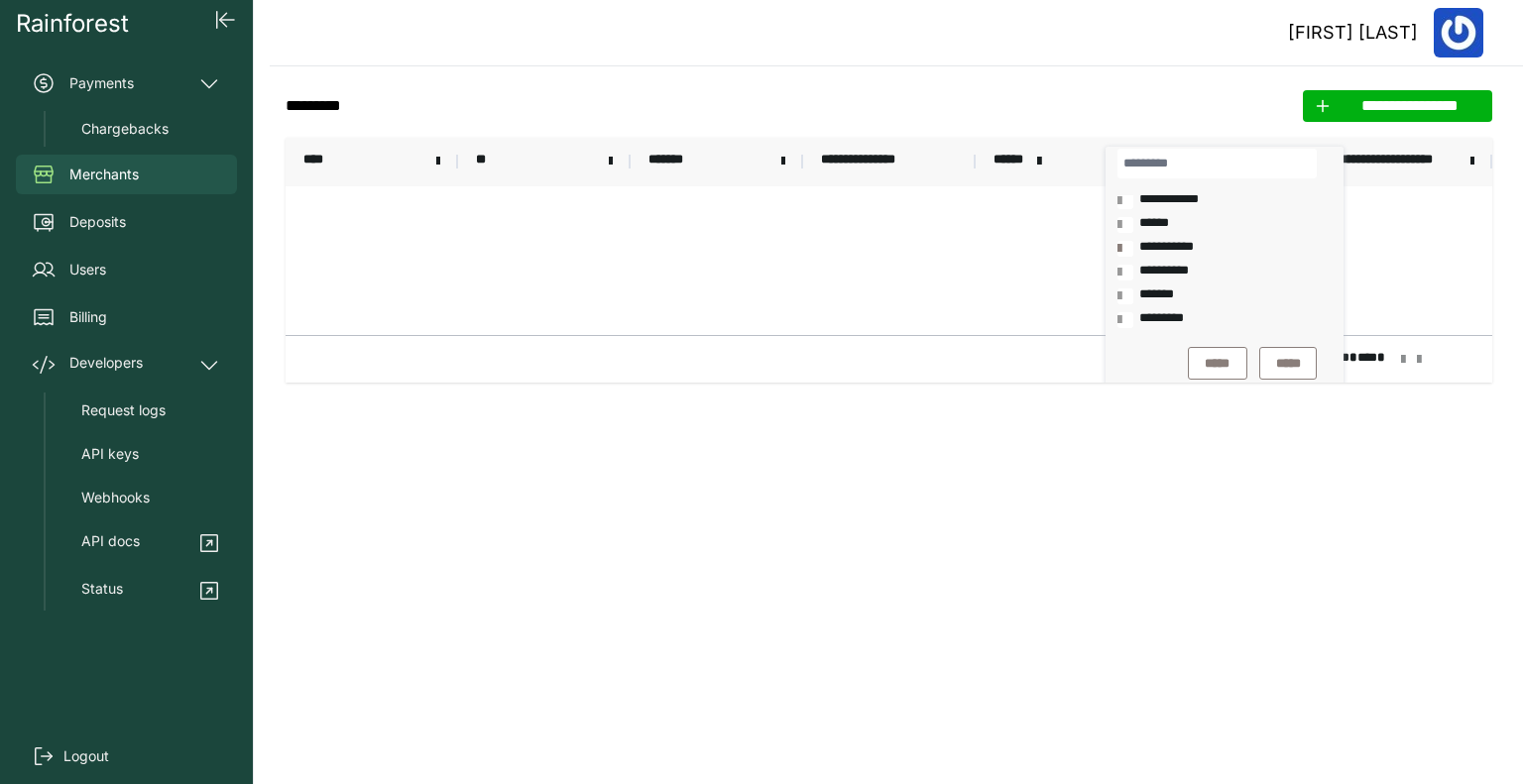 click at bounding box center (1125, 249) 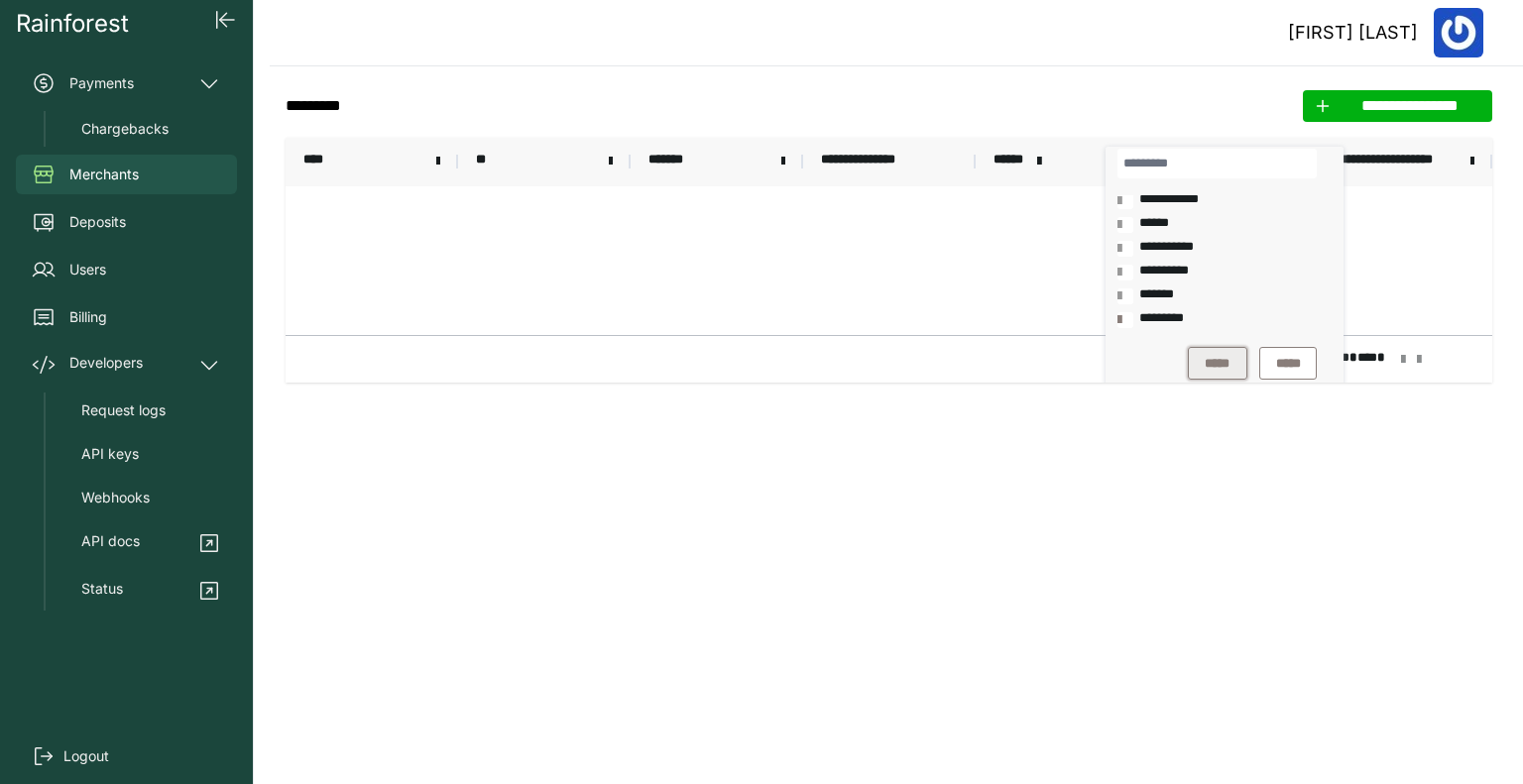 click on "*****" at bounding box center [1218, 364] 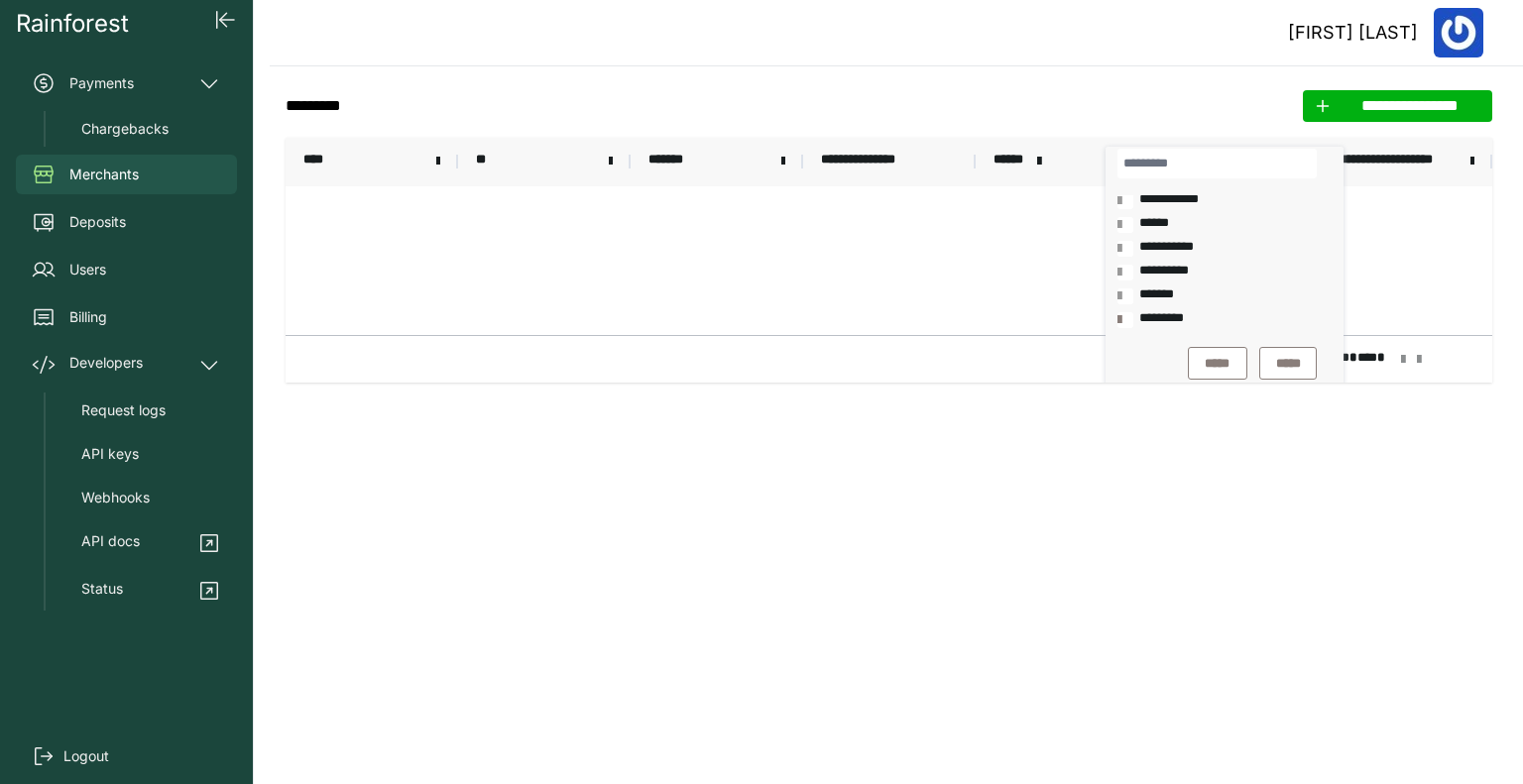 click at bounding box center (1125, 320) 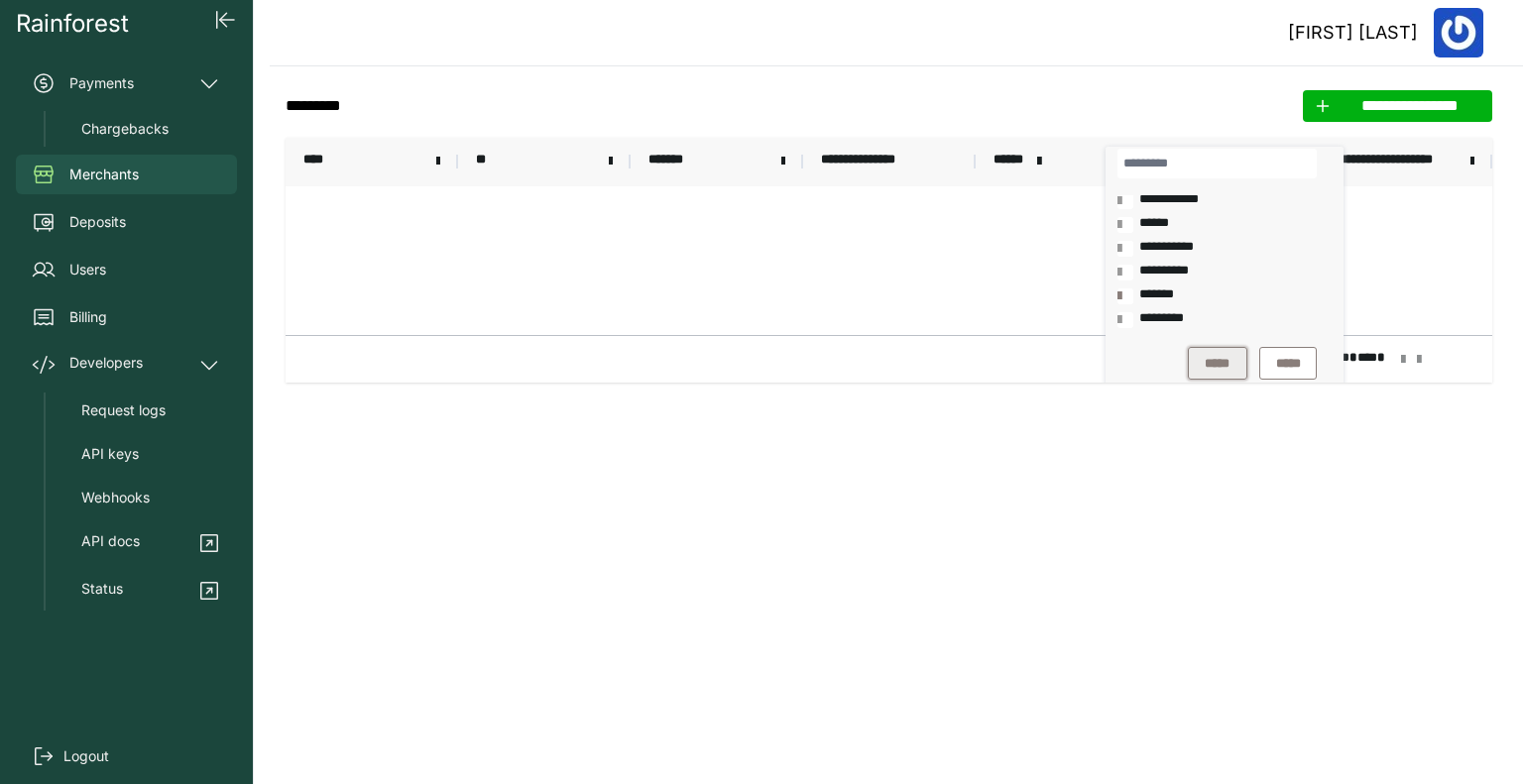 click on "*****" at bounding box center [1218, 364] 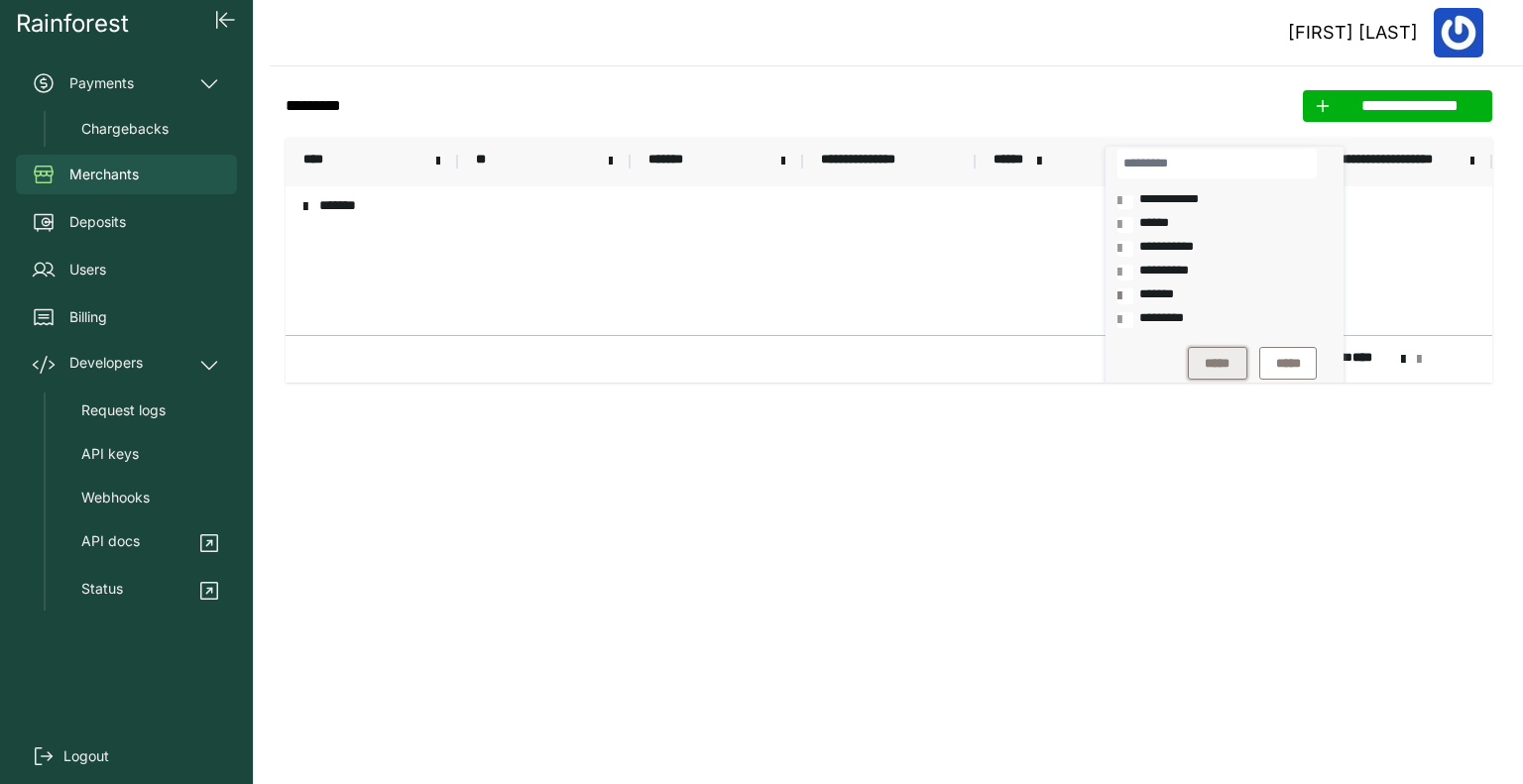 scroll, scrollTop: 0, scrollLeft: 0, axis: both 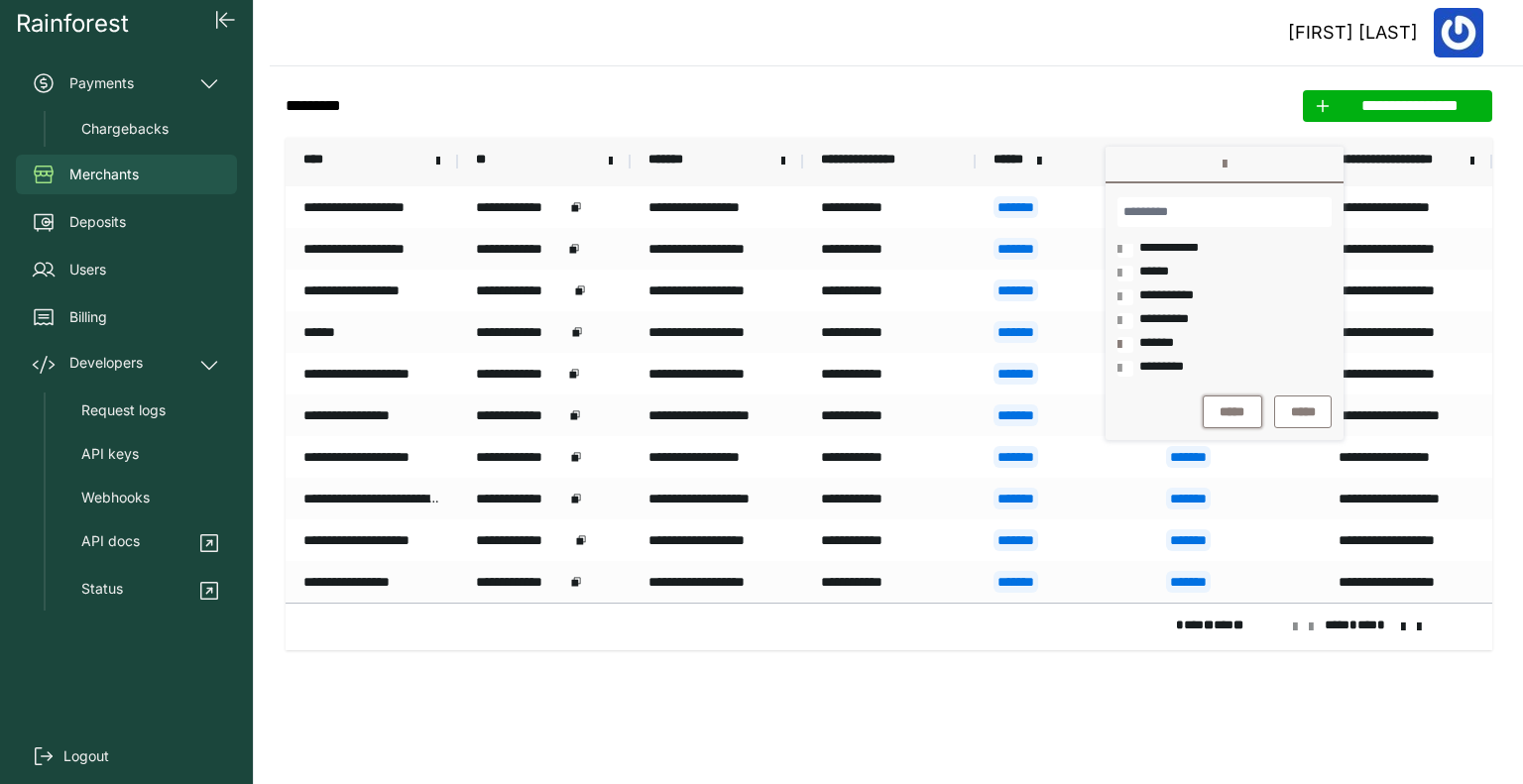 type 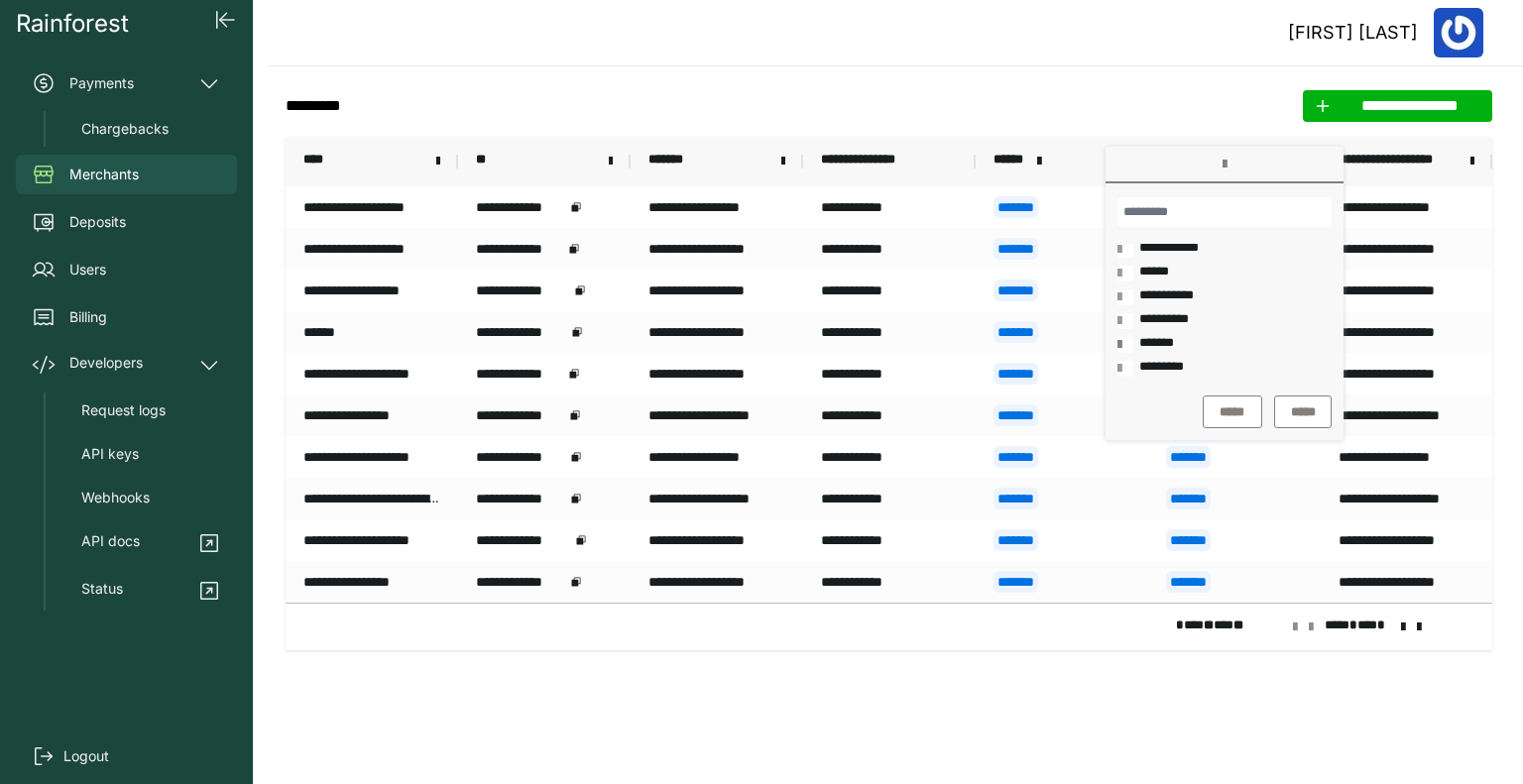 click on "**********" 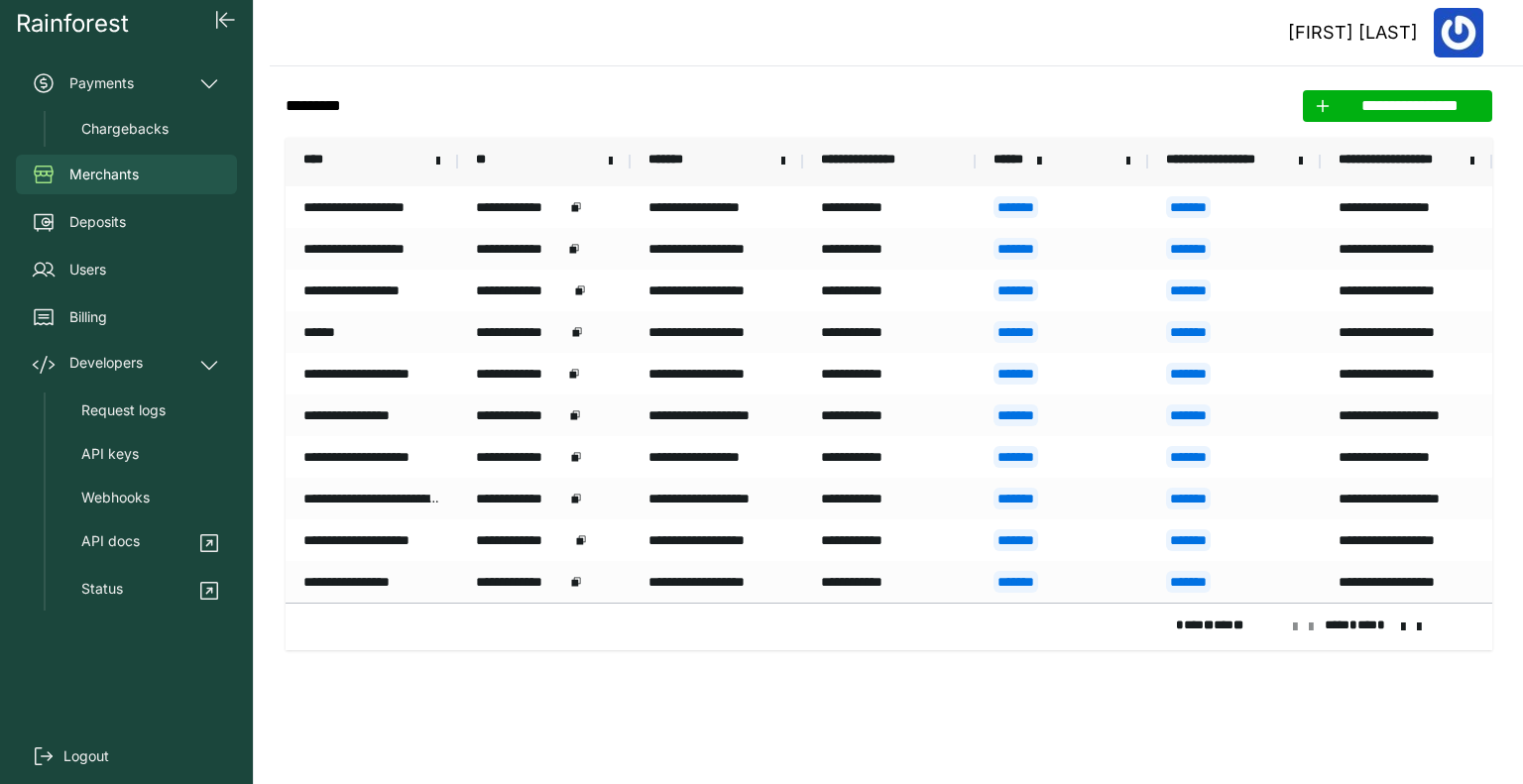 click on "******" at bounding box center [1062, 162] 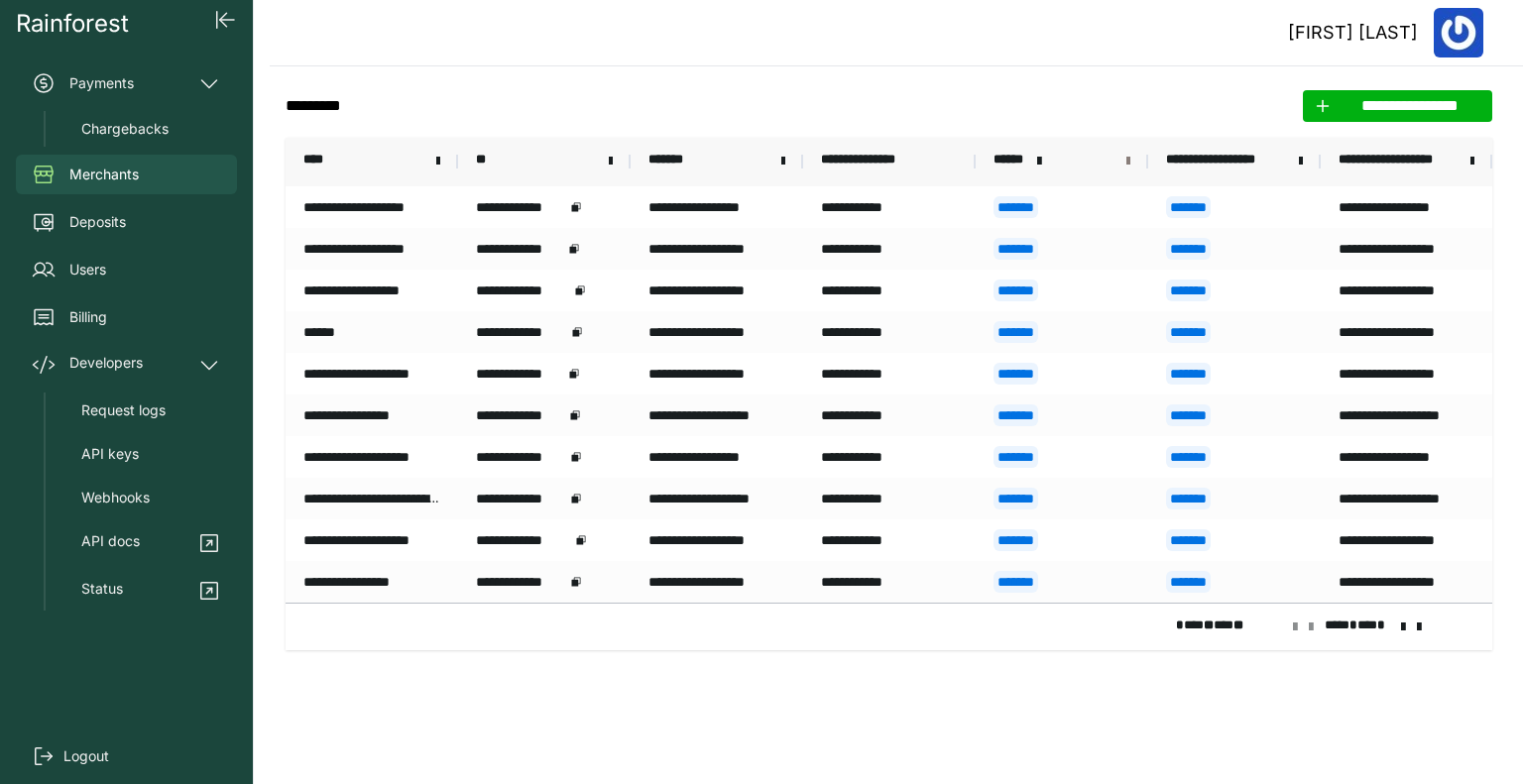 click at bounding box center [1128, 162] 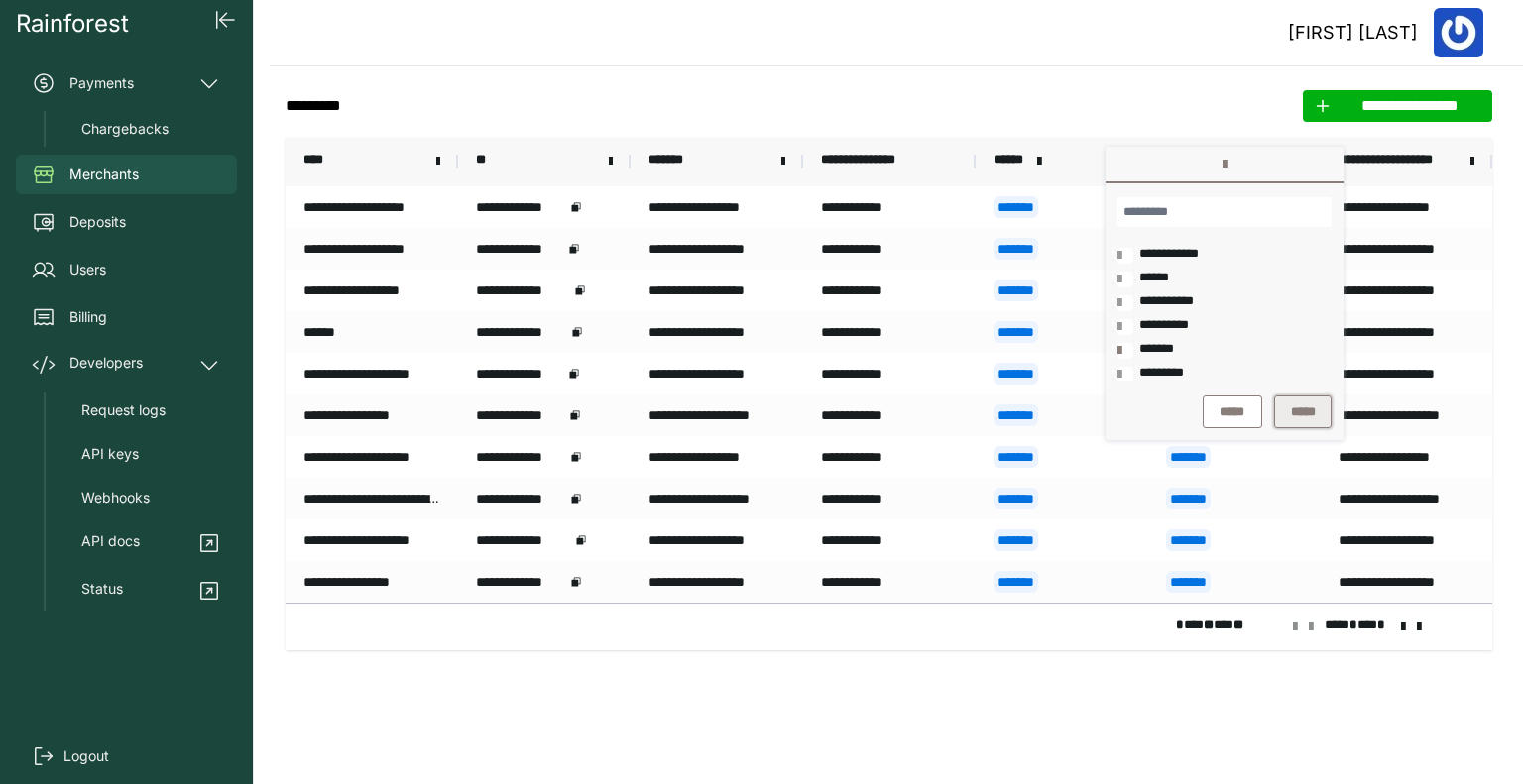 click on "*****" at bounding box center [1303, 412] 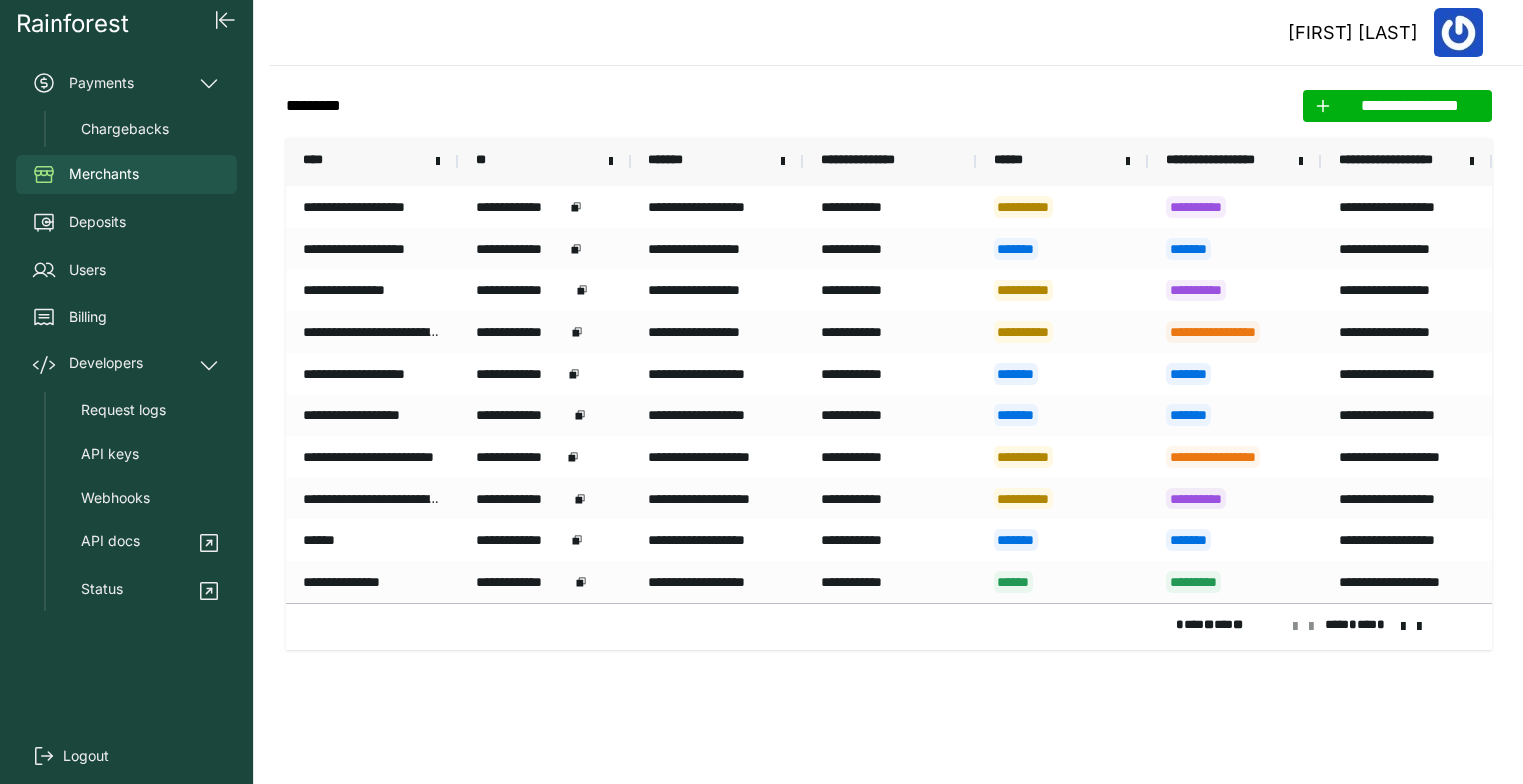 click on "**********" 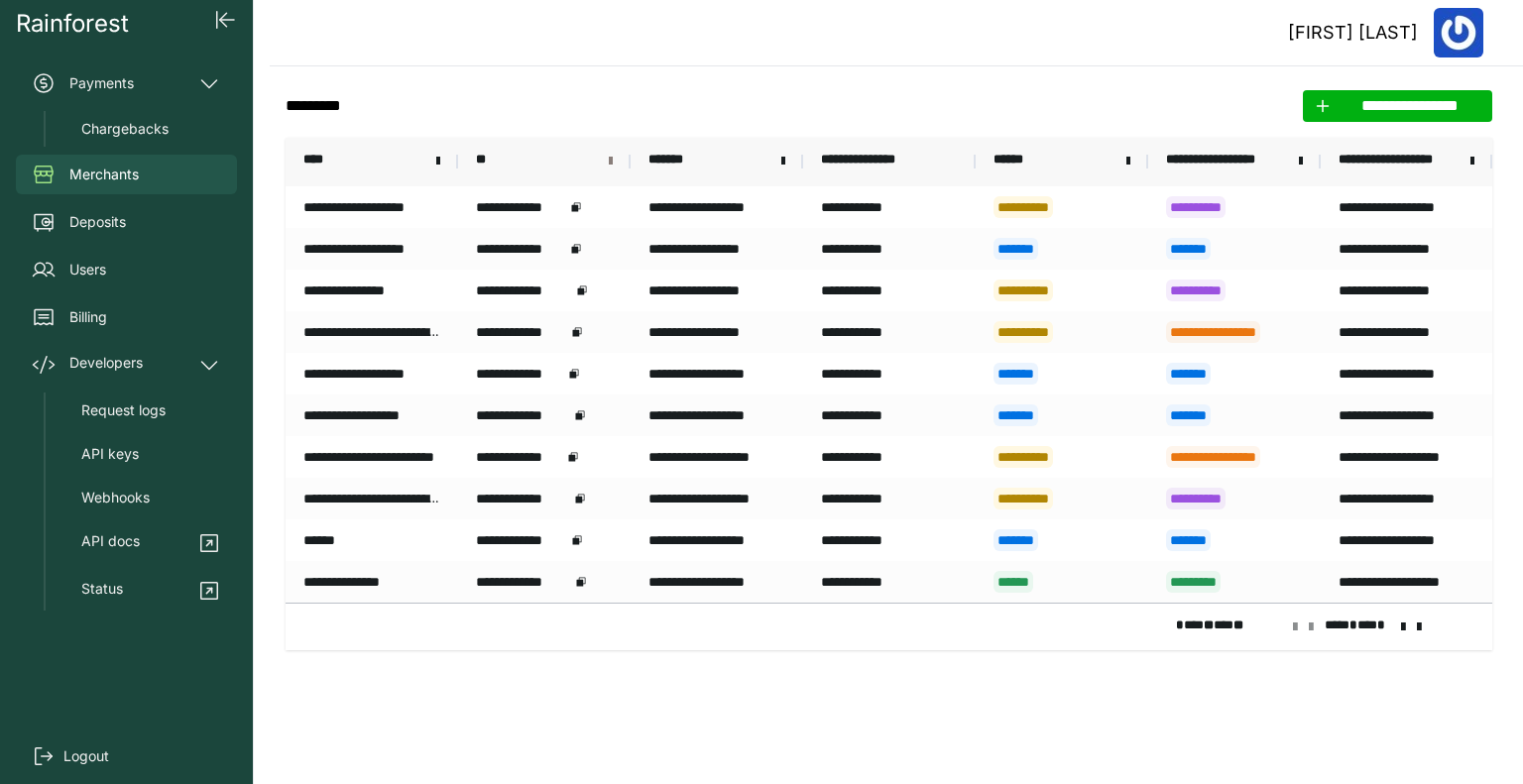 click at bounding box center [611, 162] 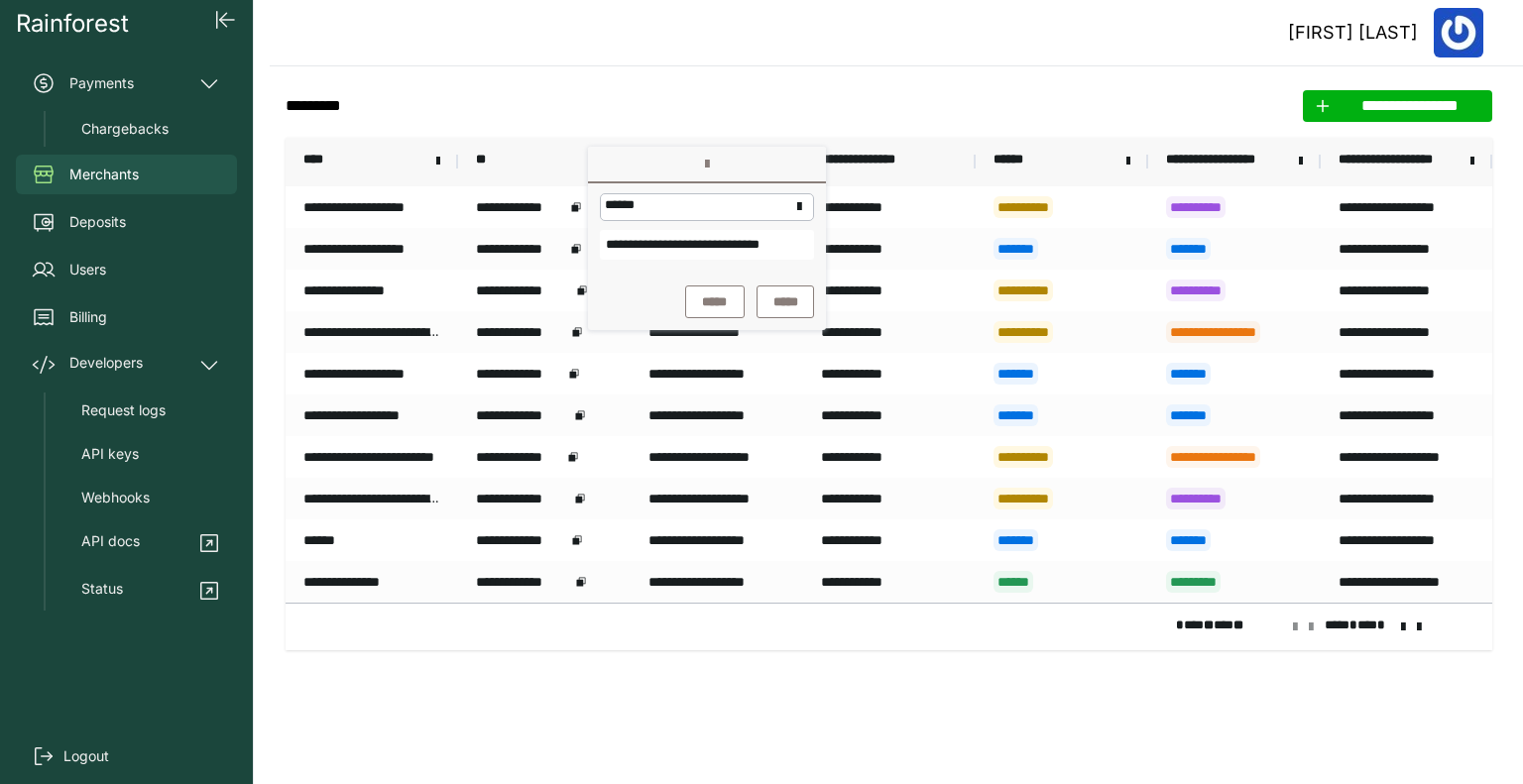scroll, scrollTop: 0, scrollLeft: 27, axis: horizontal 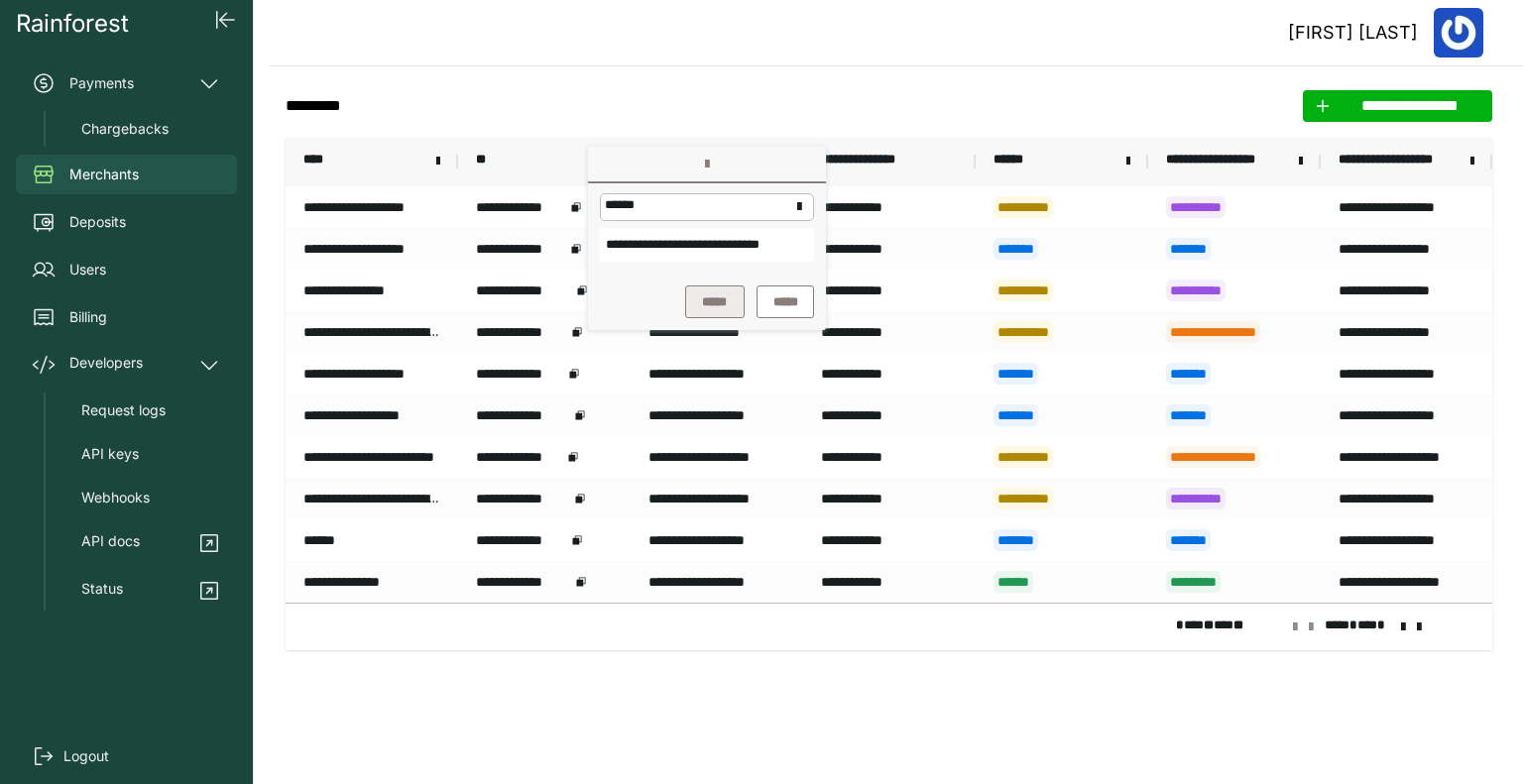type on "**********" 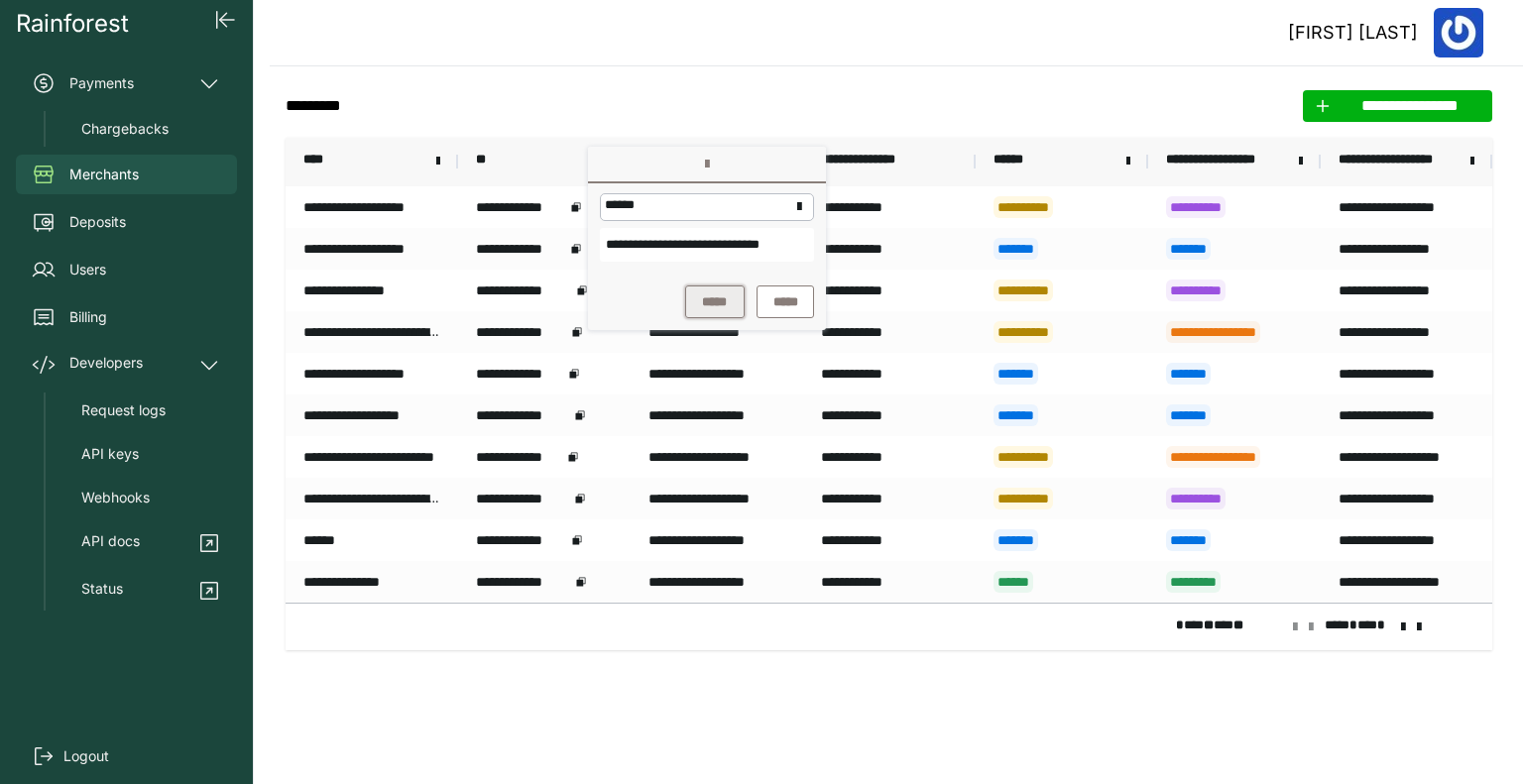 scroll, scrollTop: 0, scrollLeft: 0, axis: both 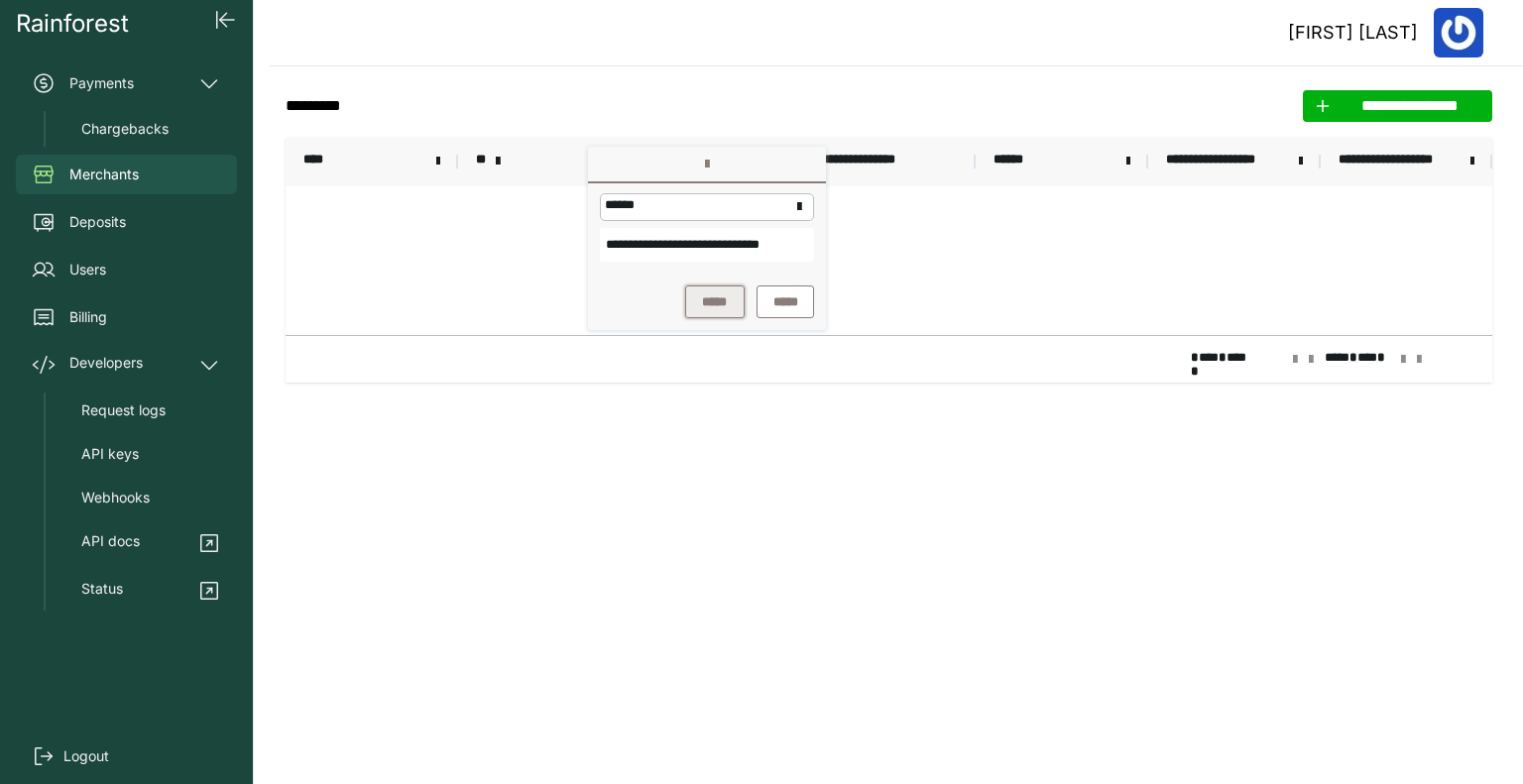 click on "*****" at bounding box center [715, 302] 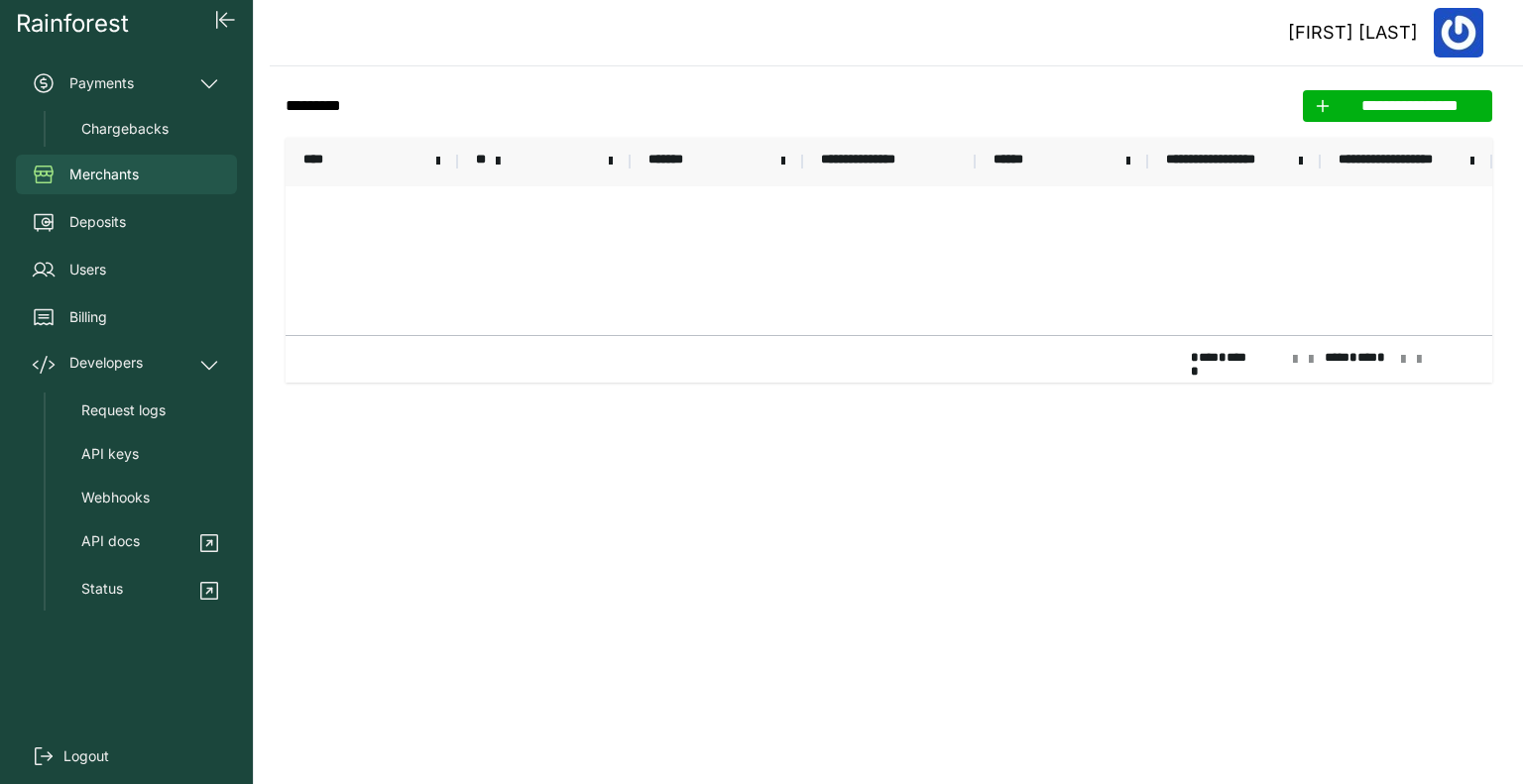 click at bounding box center (888, 261) 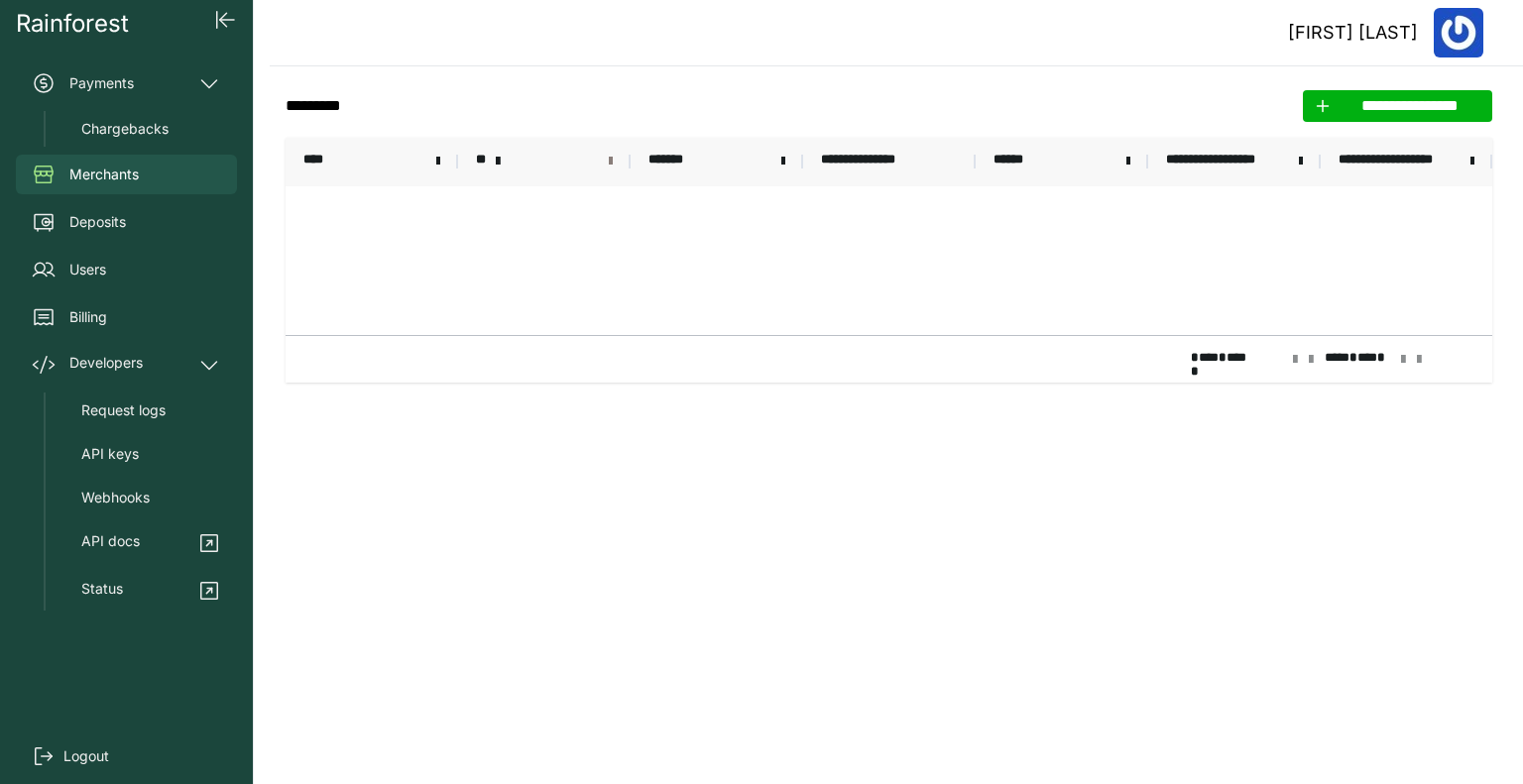 click at bounding box center [611, 162] 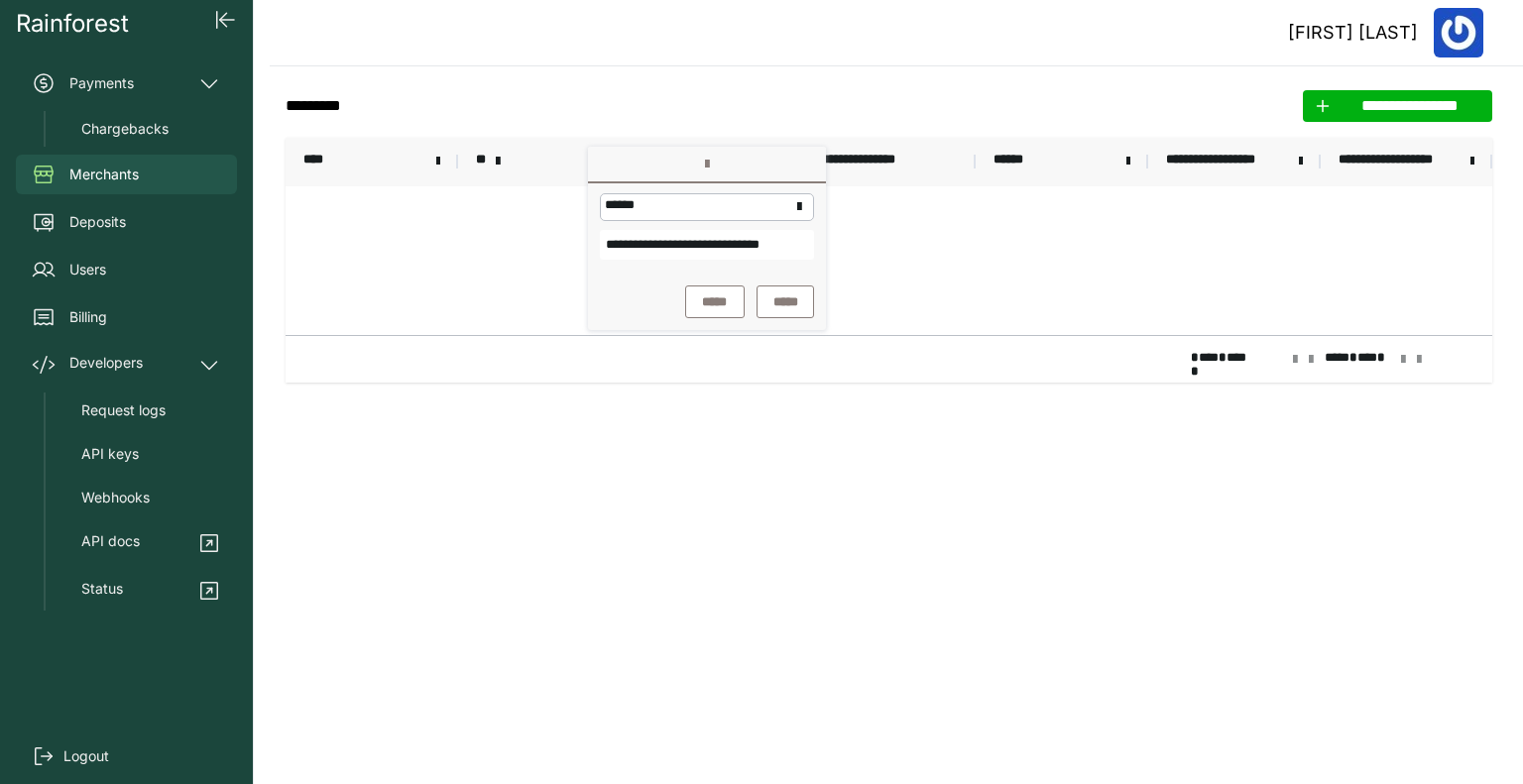 scroll, scrollTop: 0, scrollLeft: 27, axis: horizontal 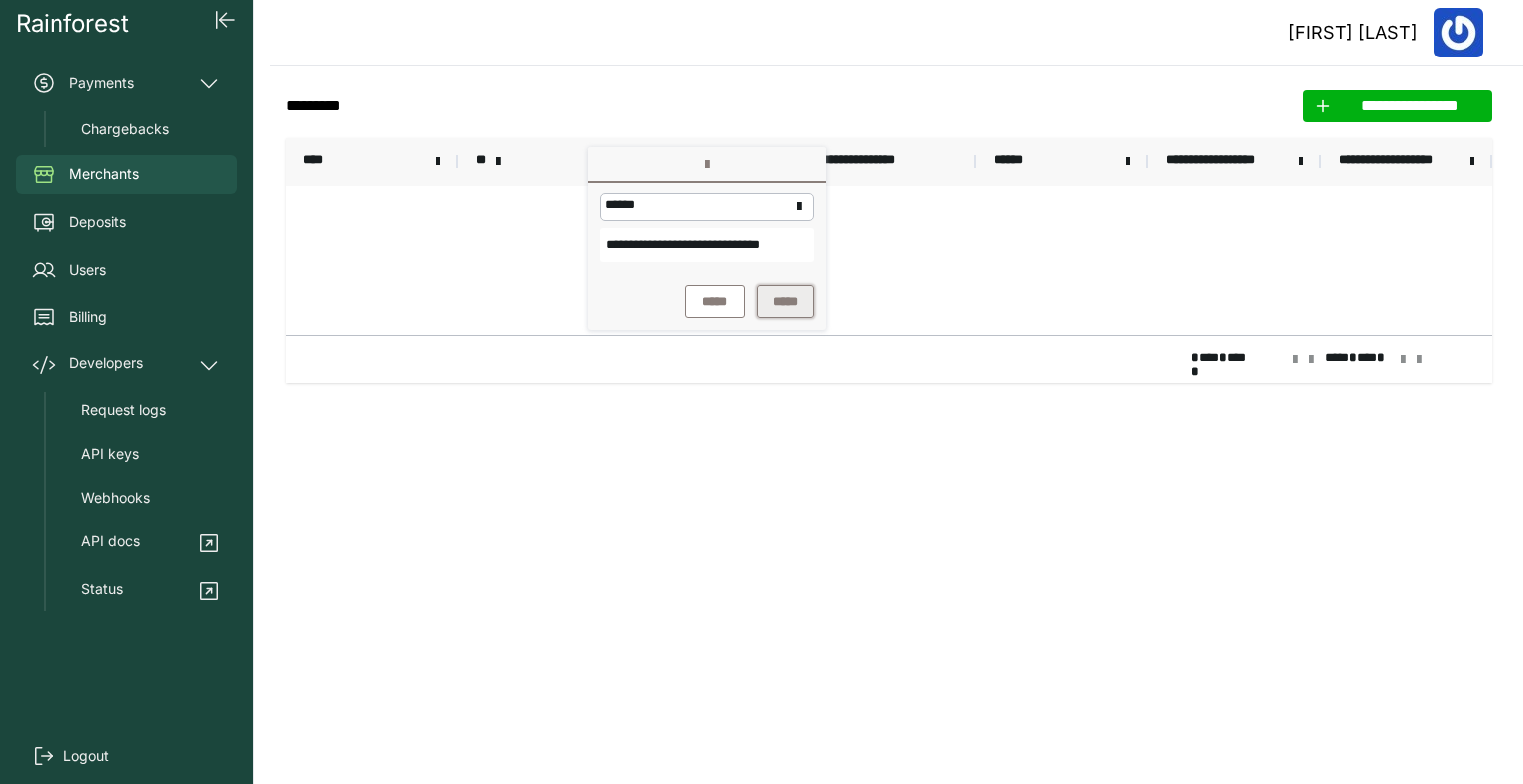 click on "*****" at bounding box center [785, 302] 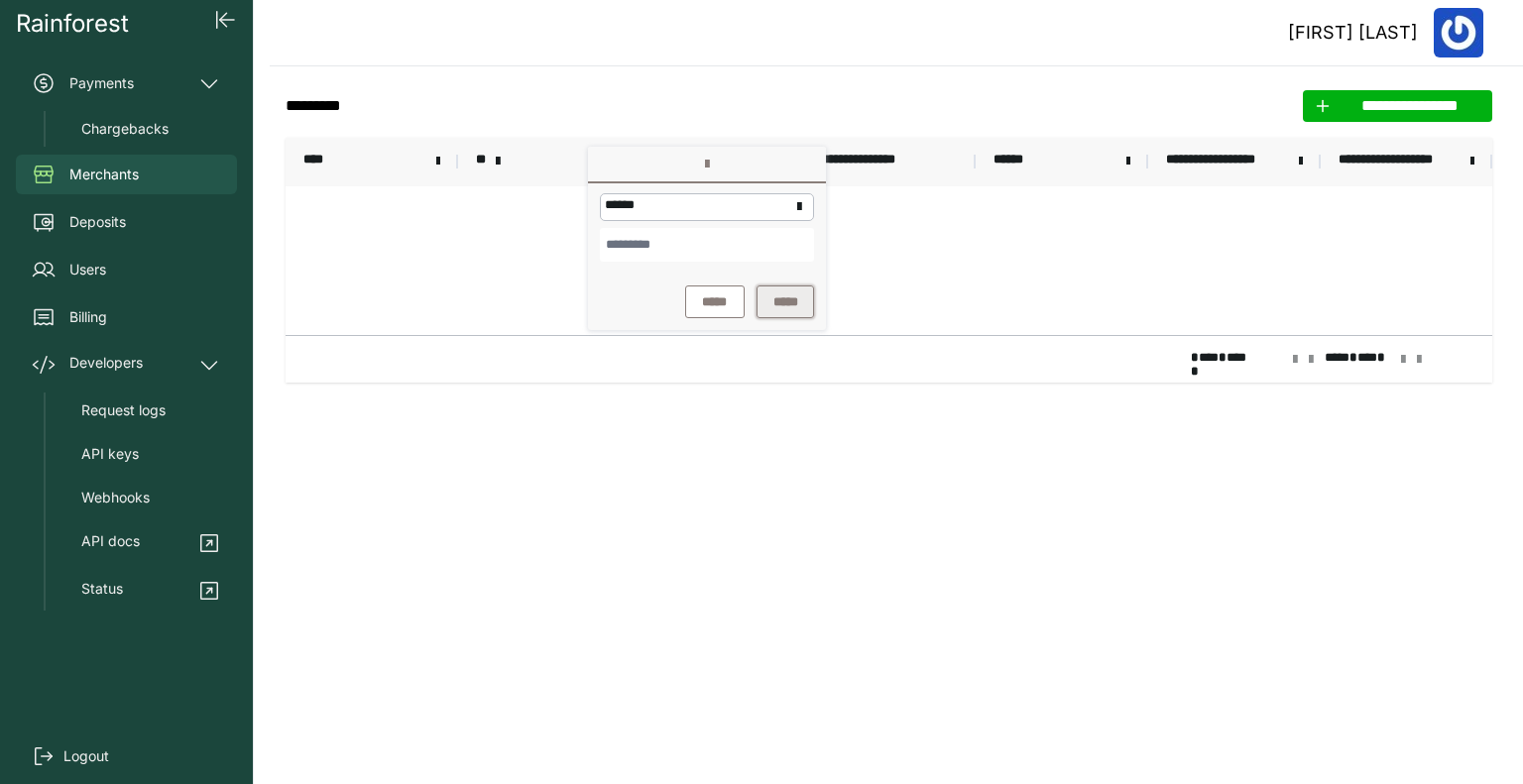 scroll, scrollTop: 0, scrollLeft: 0, axis: both 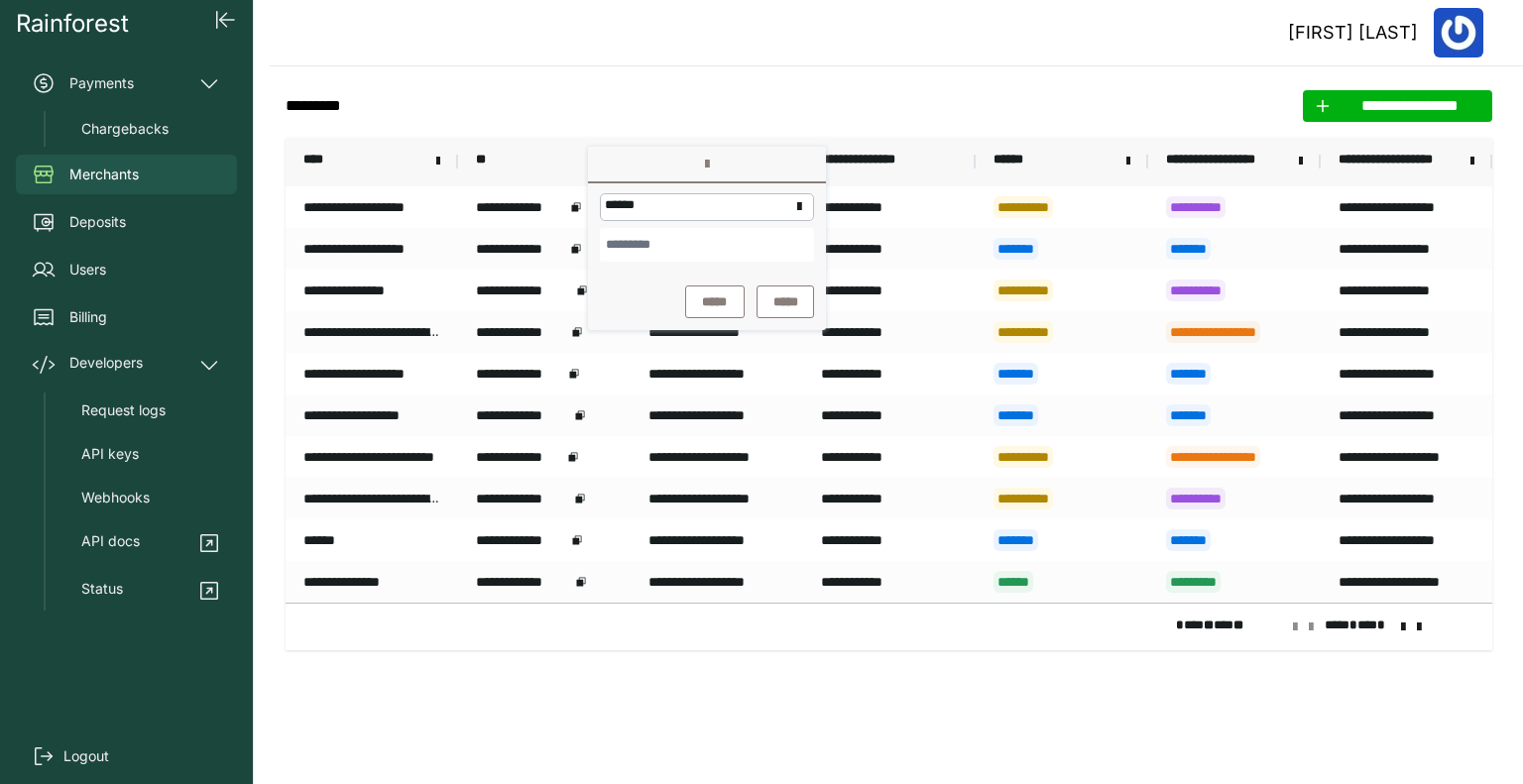 click on "**********" 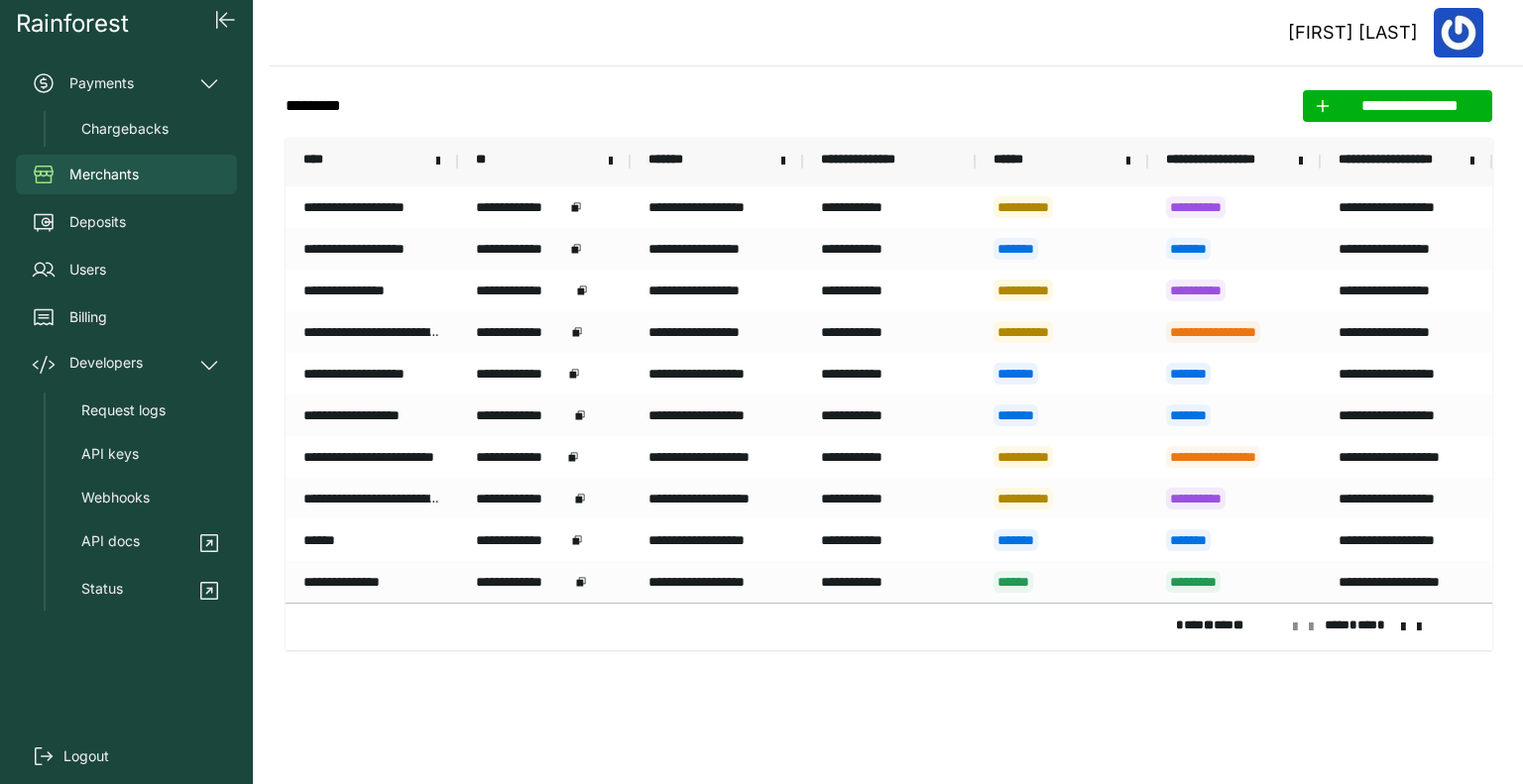 click at bounding box center (1403, 627) 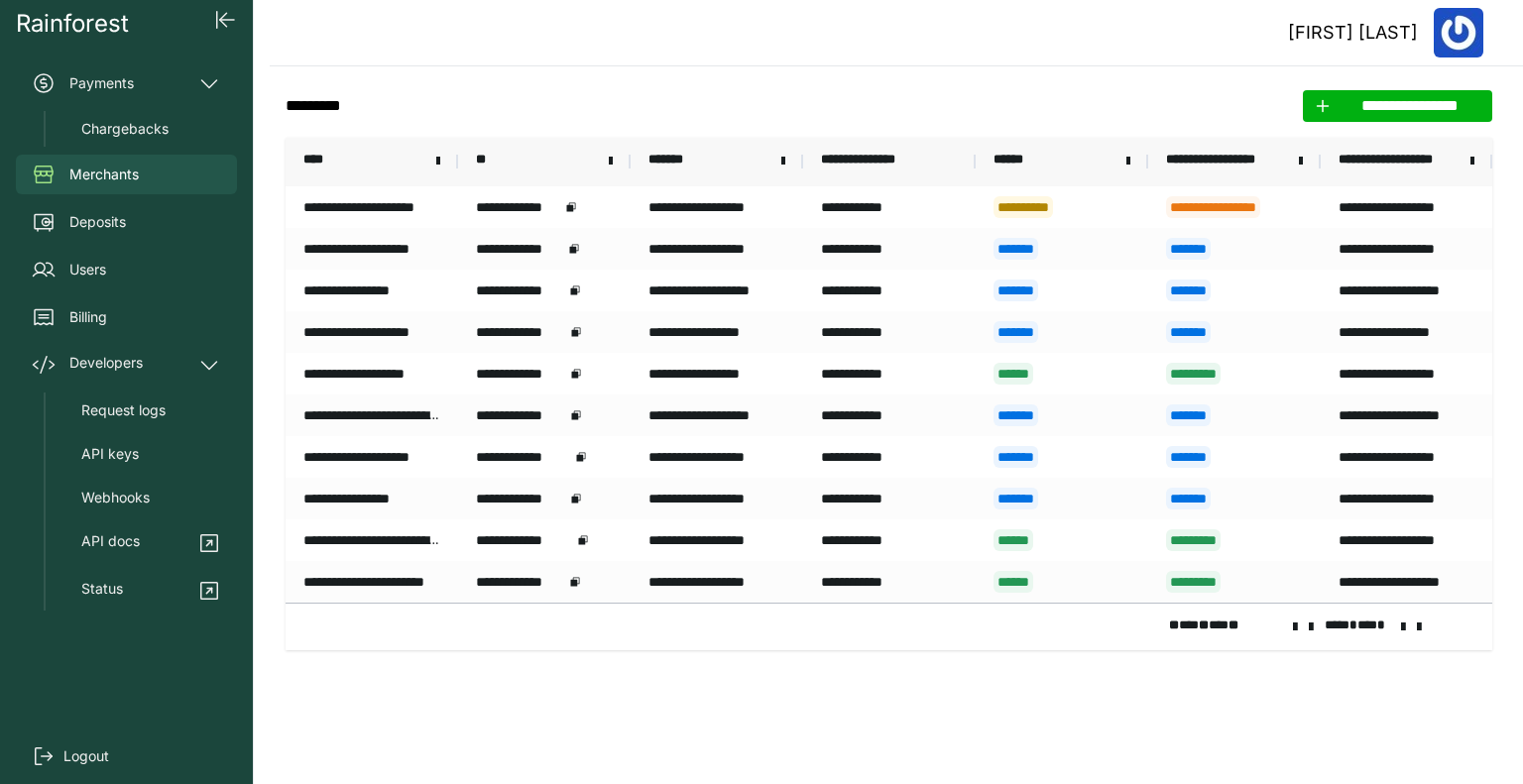 click at bounding box center [1403, 627] 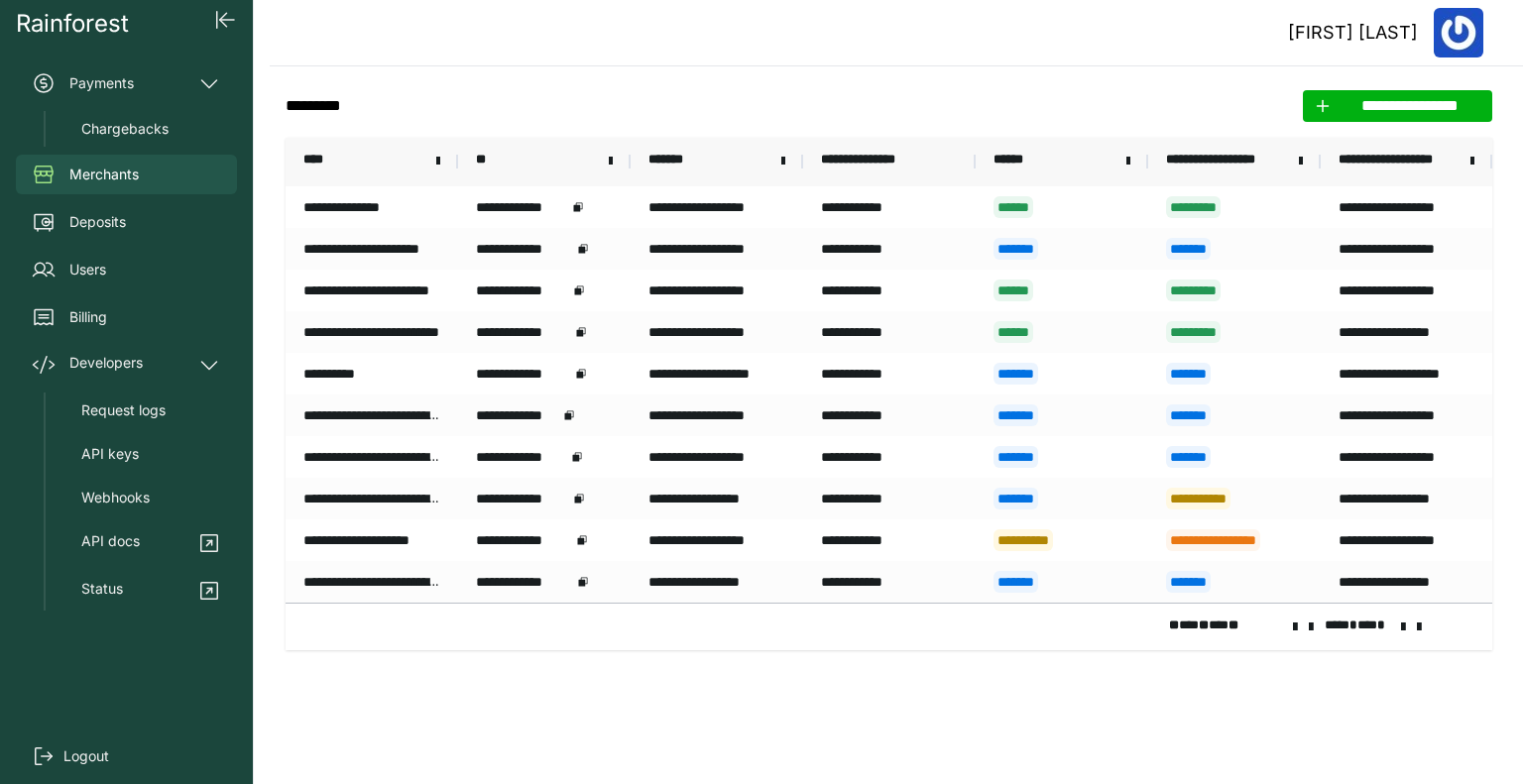 click at bounding box center [1403, 627] 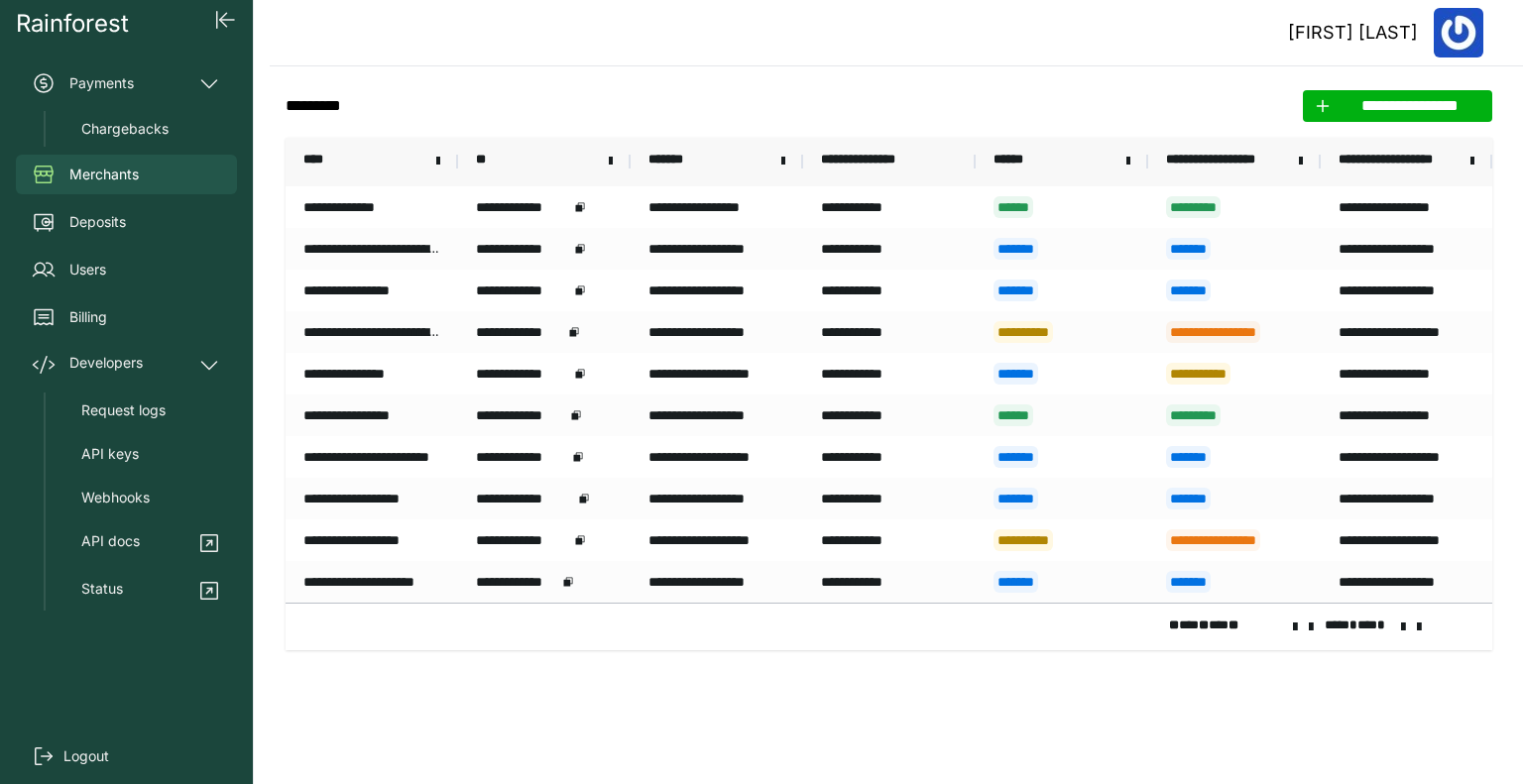 click at bounding box center (1403, 627) 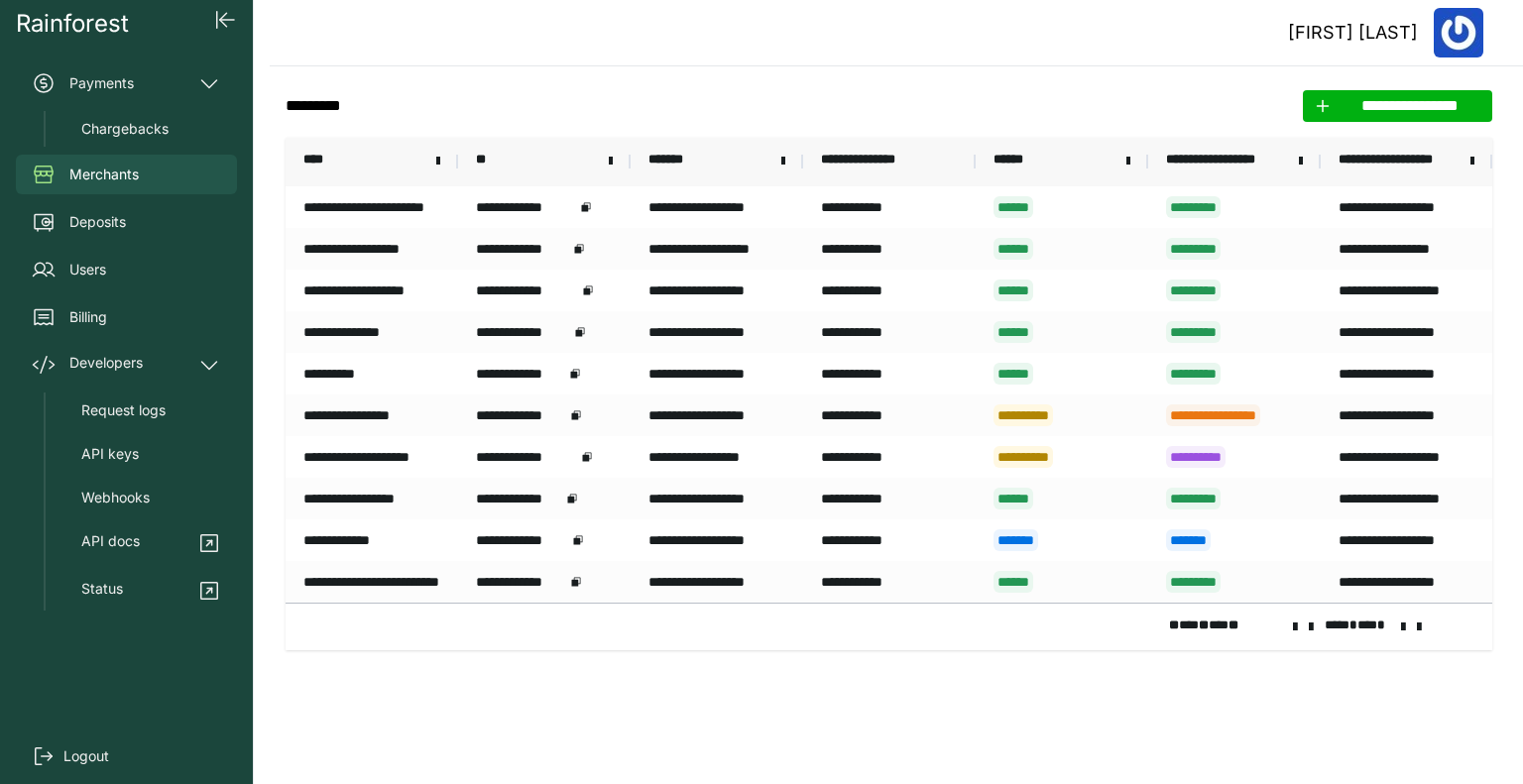 click at bounding box center (1403, 627) 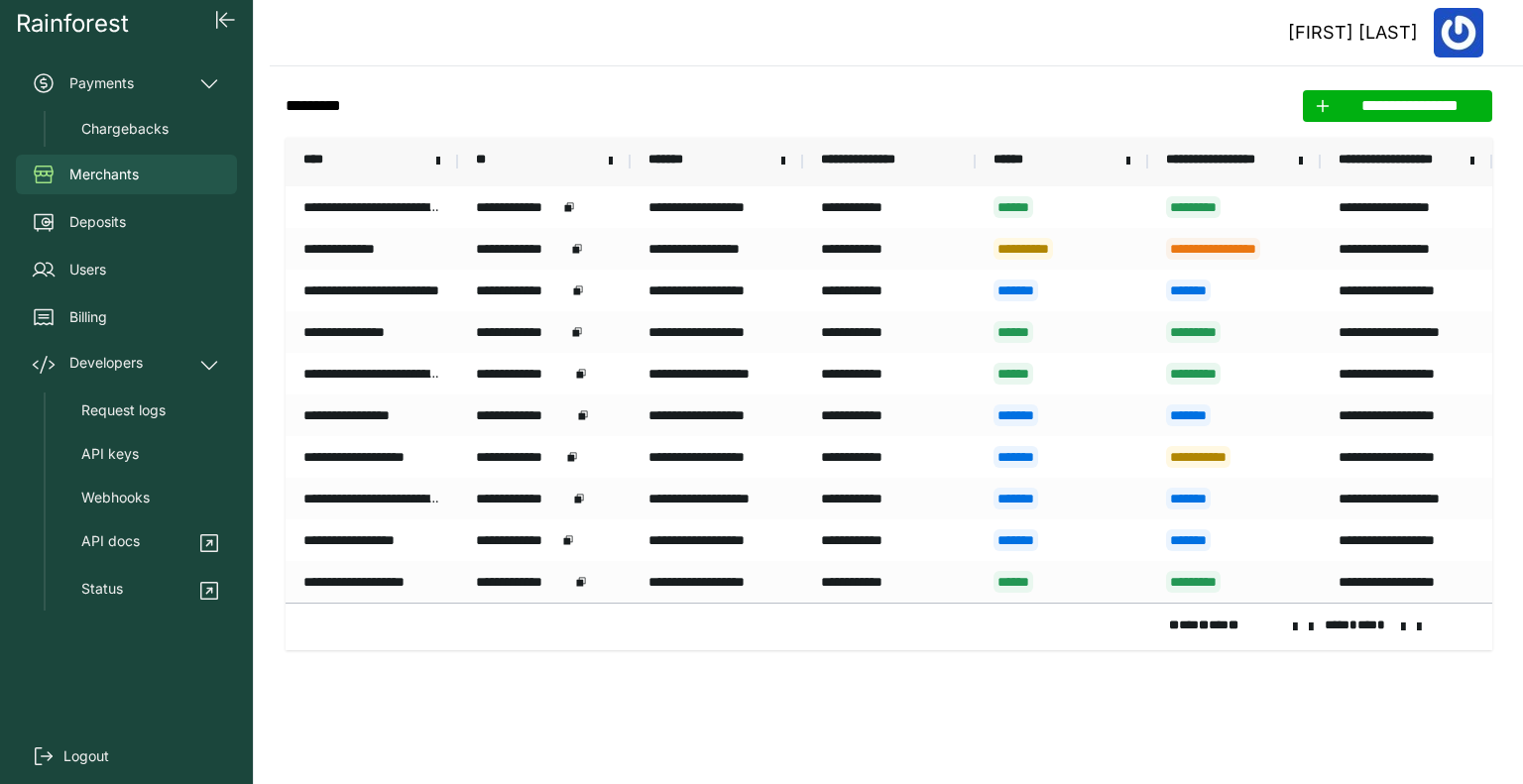 click at bounding box center (1403, 627) 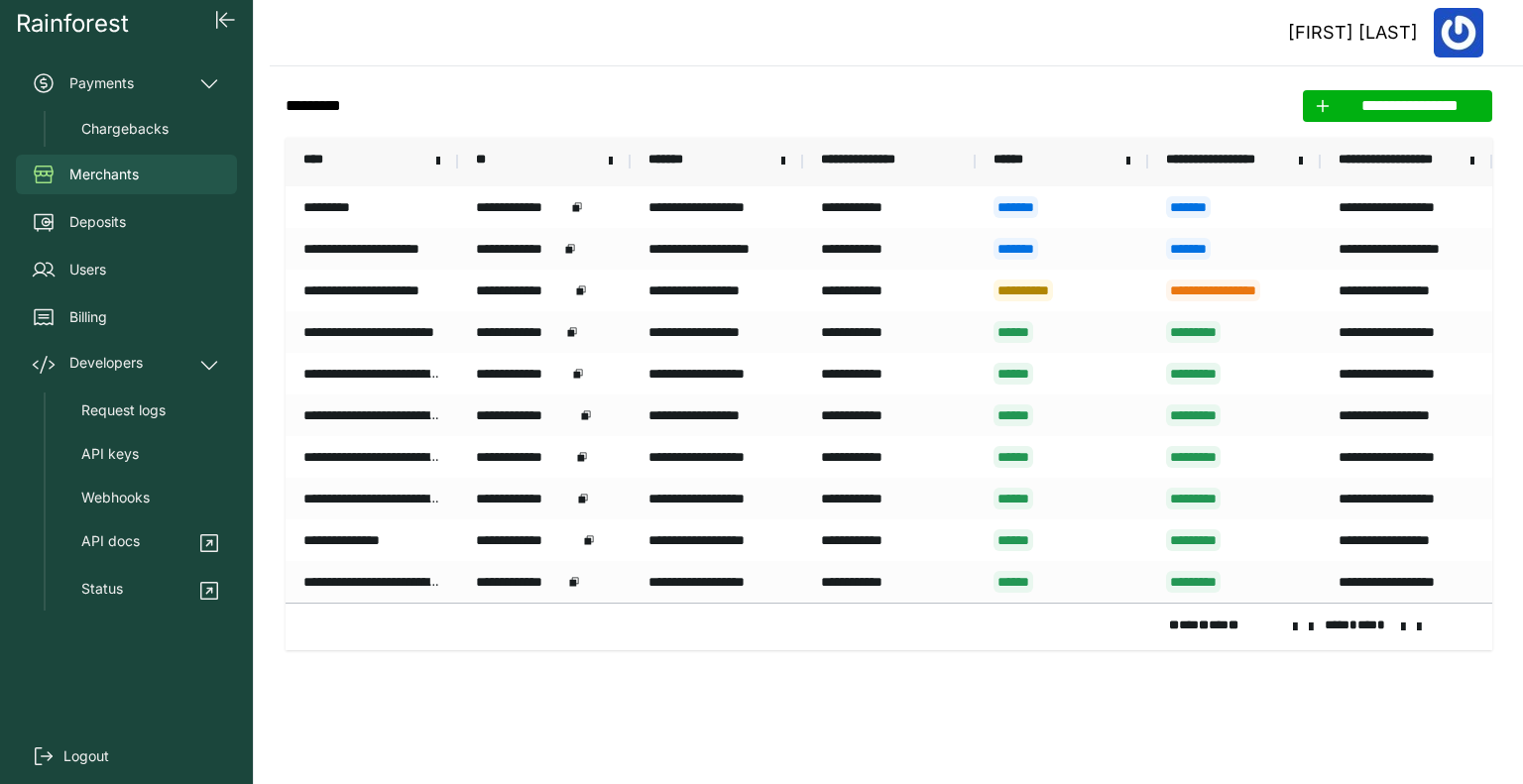 click at bounding box center [1403, 627] 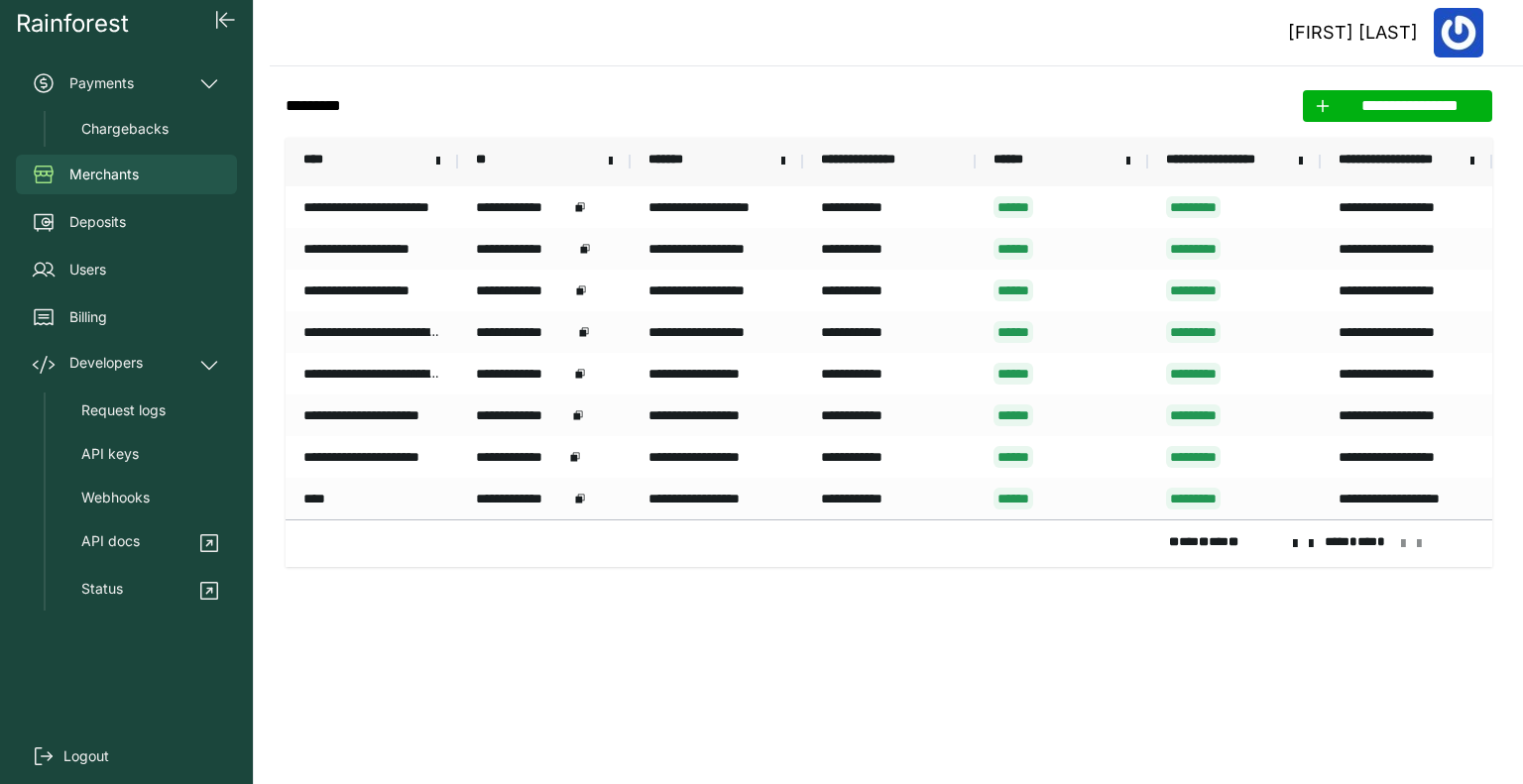 click at bounding box center (1311, 544) 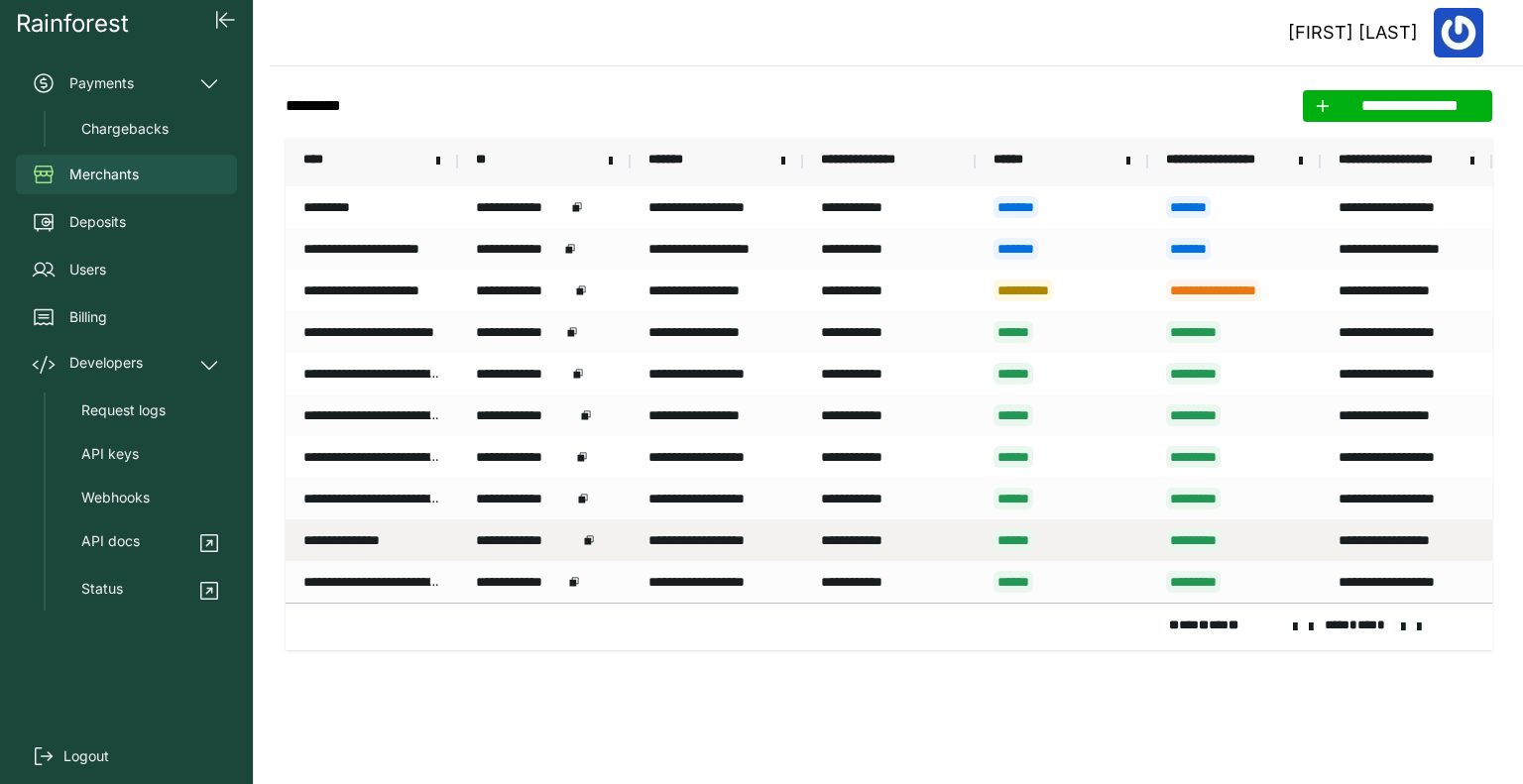 click on "**********" at bounding box center [1406, 540] 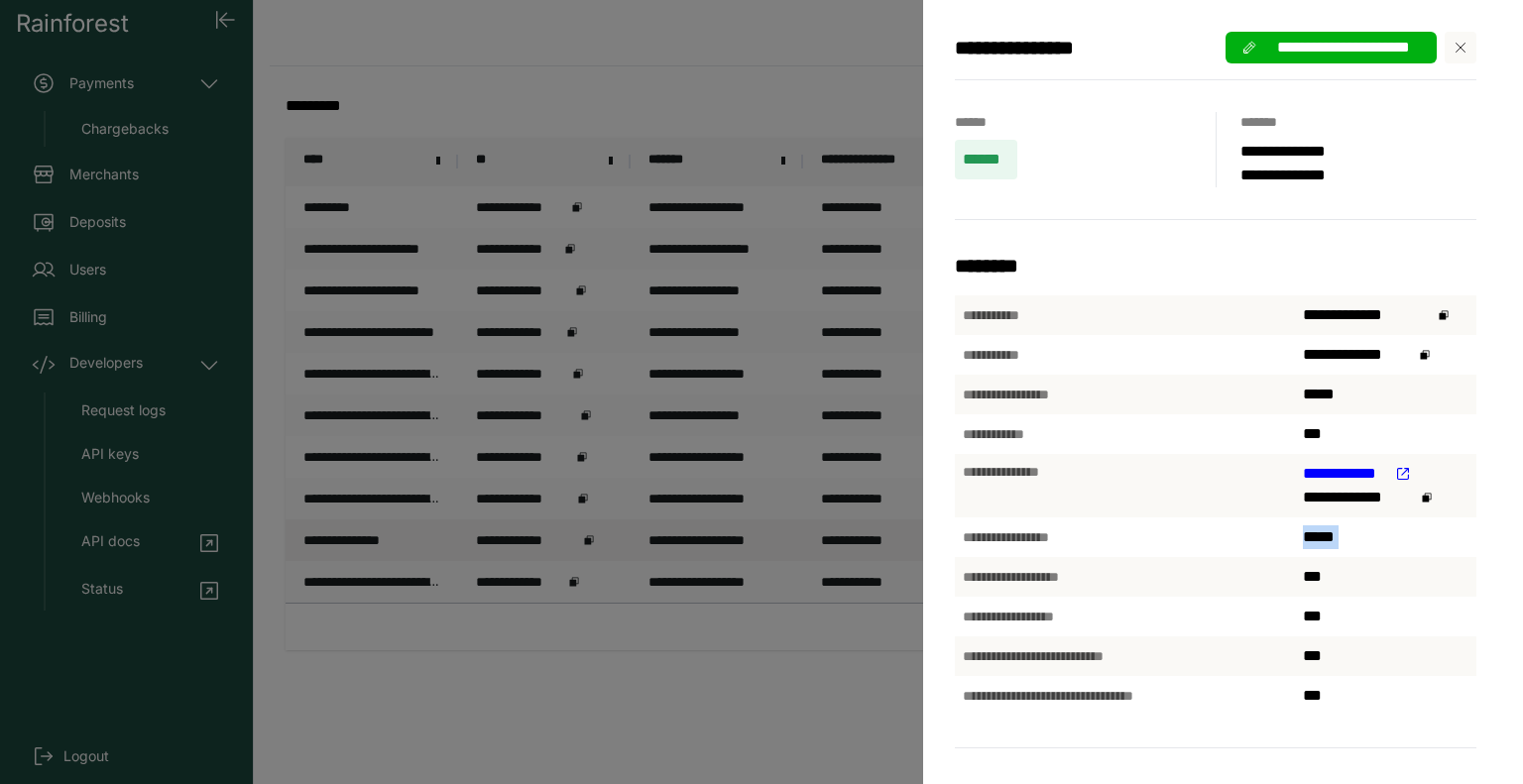 click on "*****" at bounding box center [1385, 537] 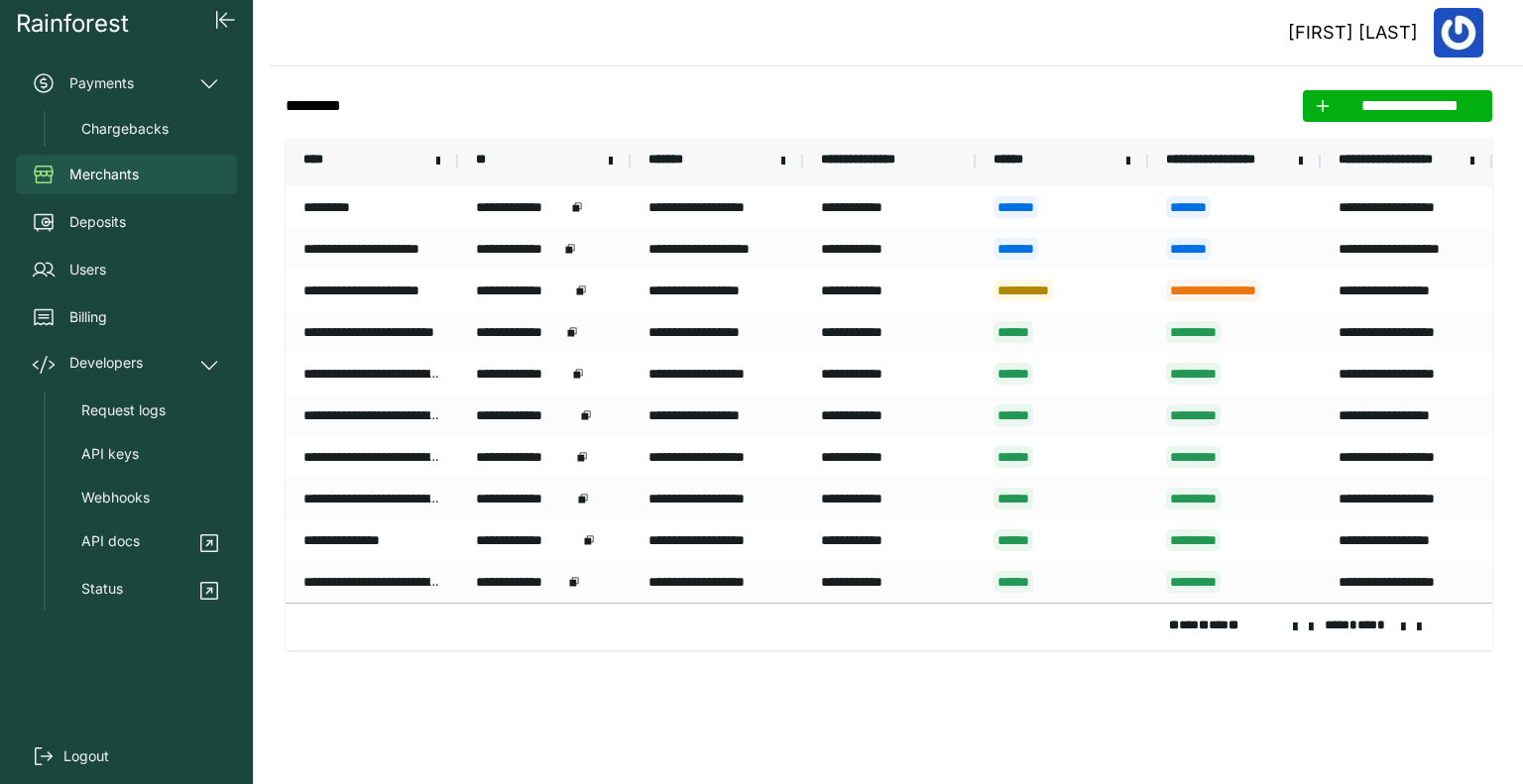 click on "**
**
**
**
**
****
*
**
*" at bounding box center [888, 626] 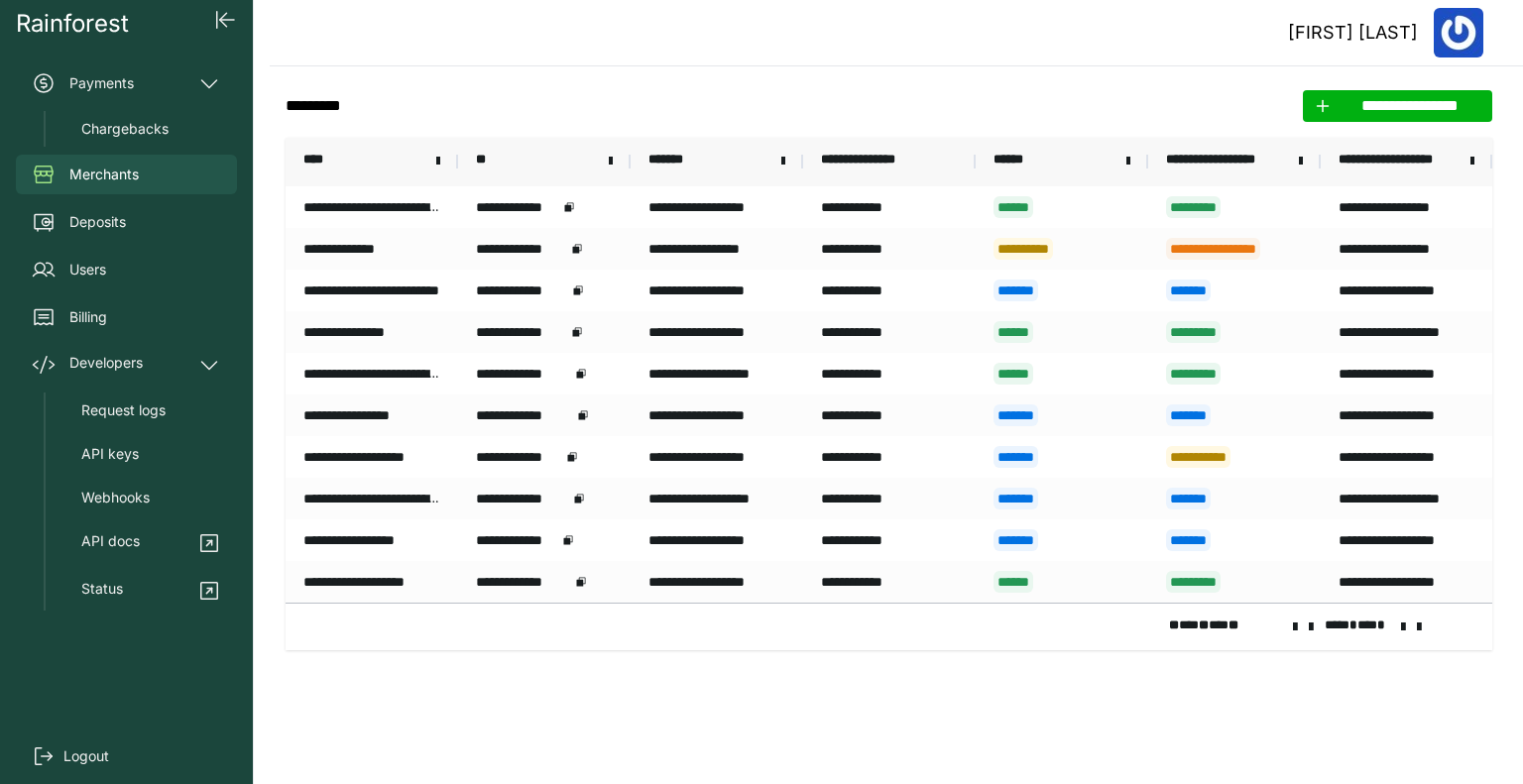 click at bounding box center [1311, 627] 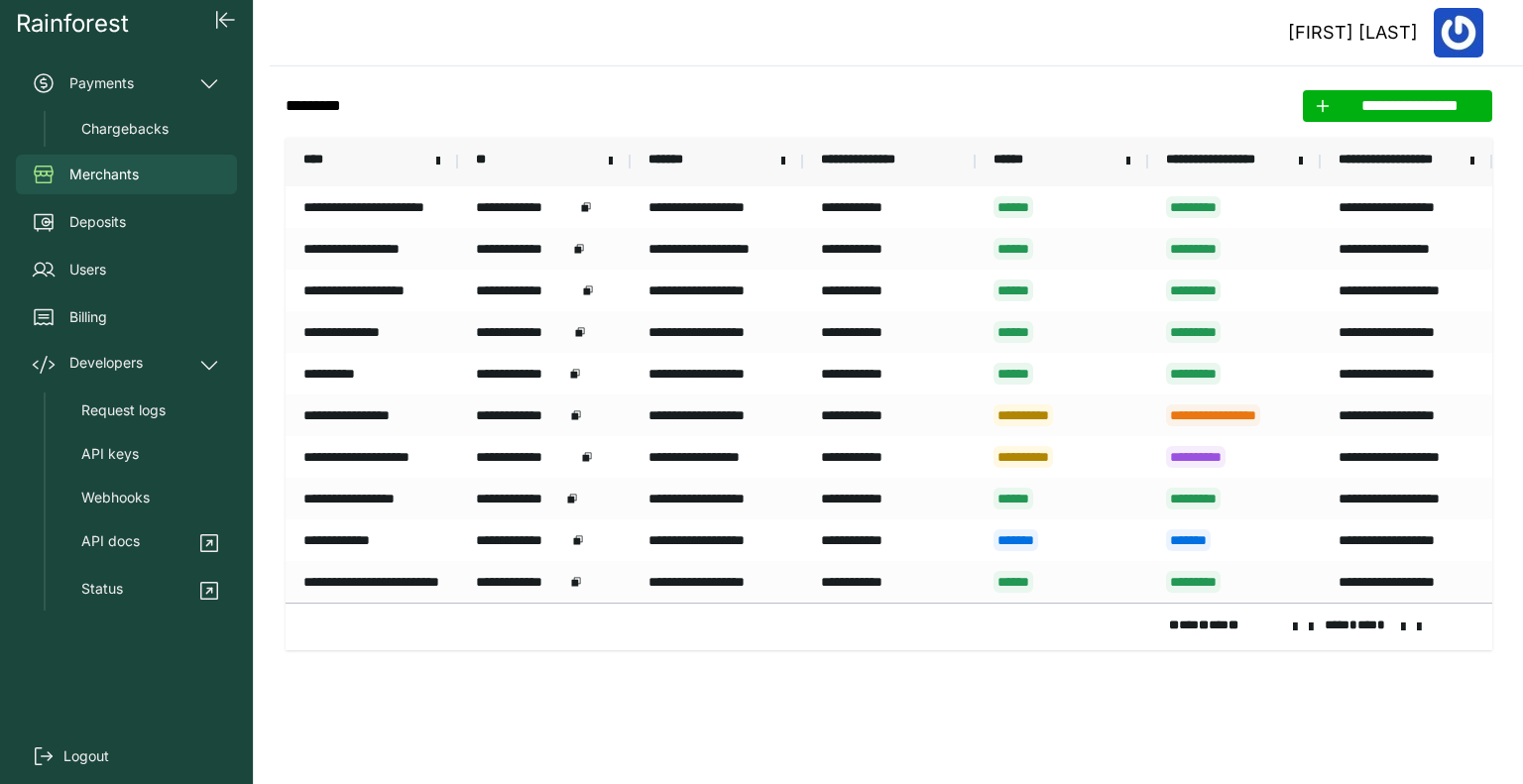 click at bounding box center [1311, 627] 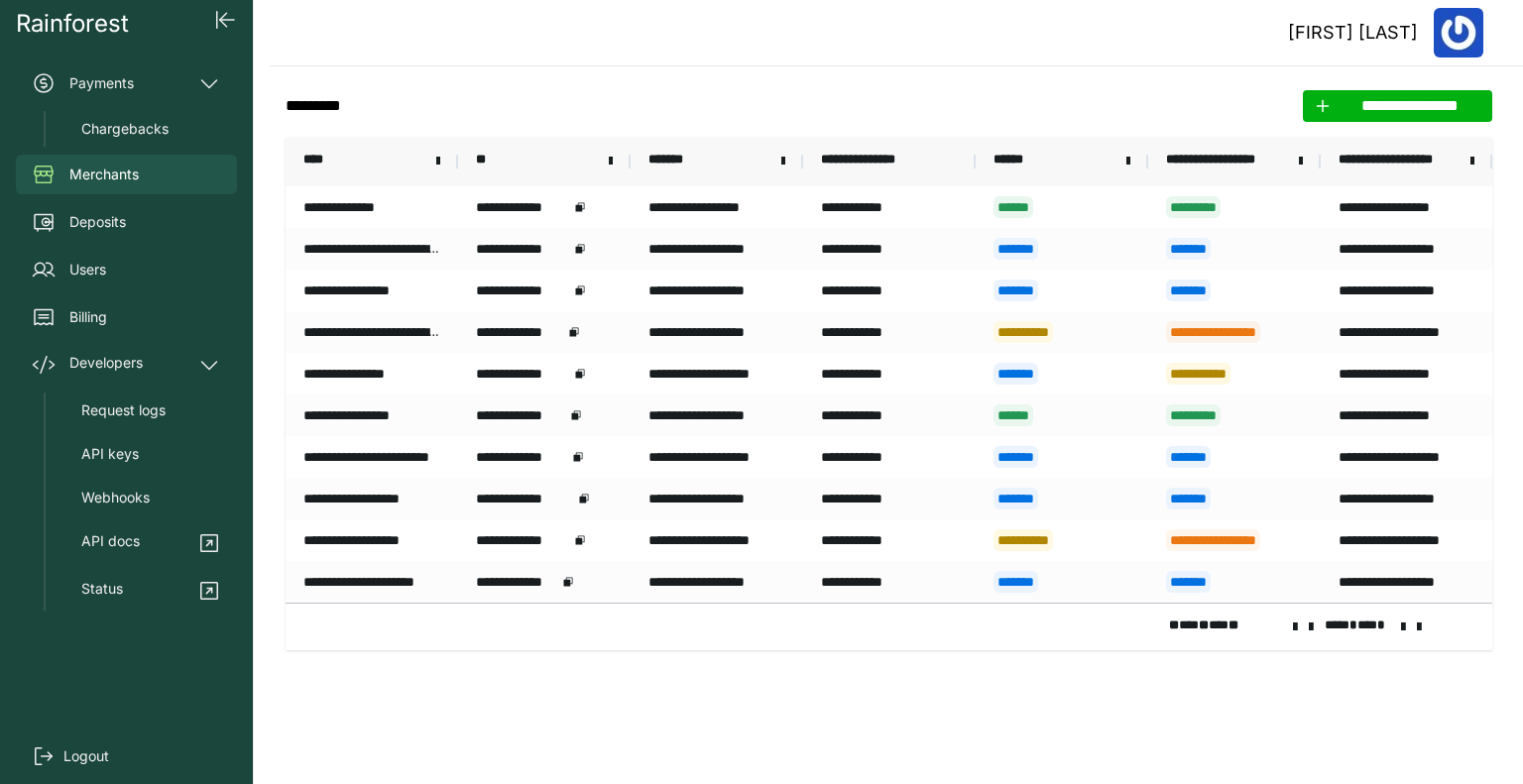 click at bounding box center (1311, 627) 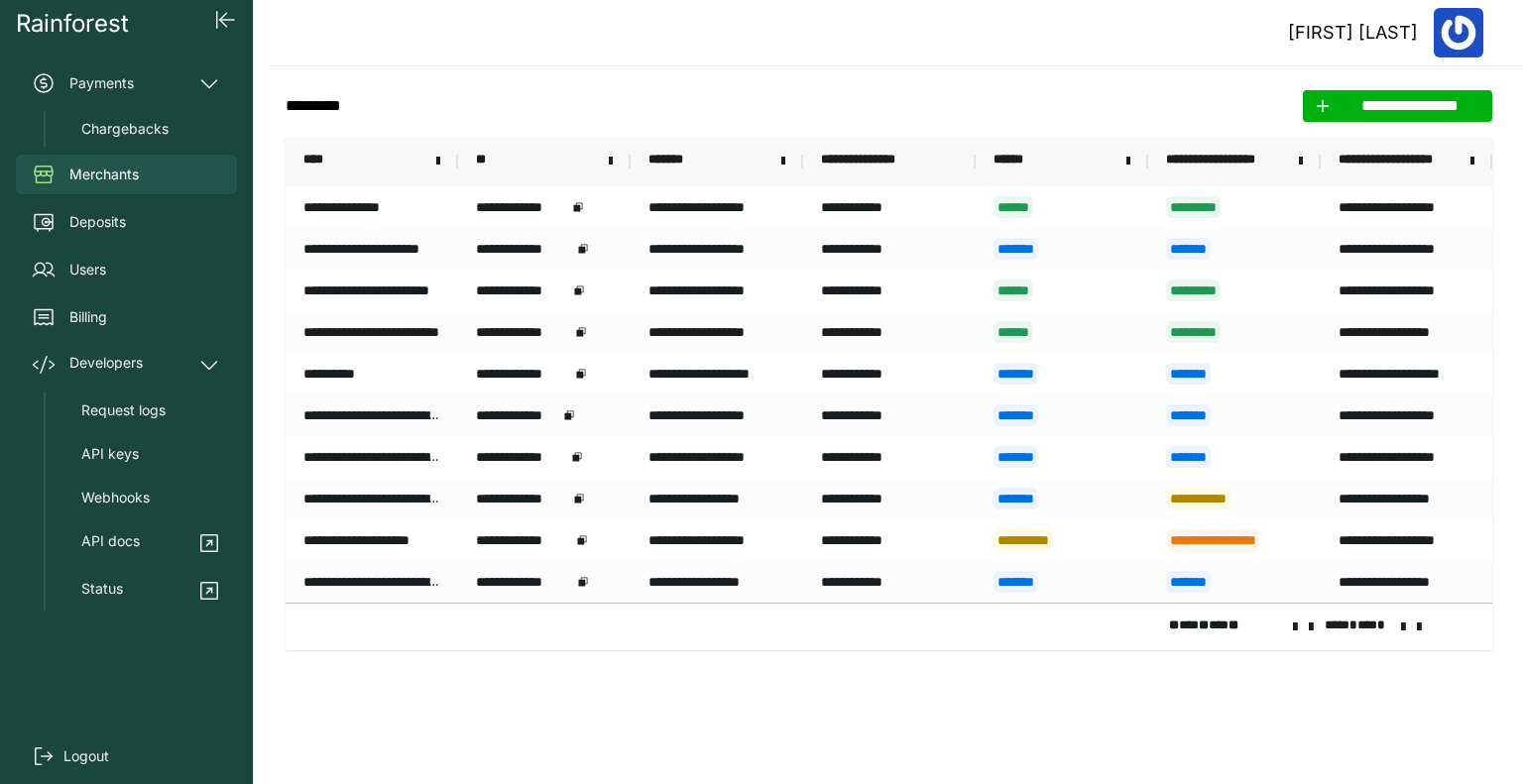 click at bounding box center [1311, 627] 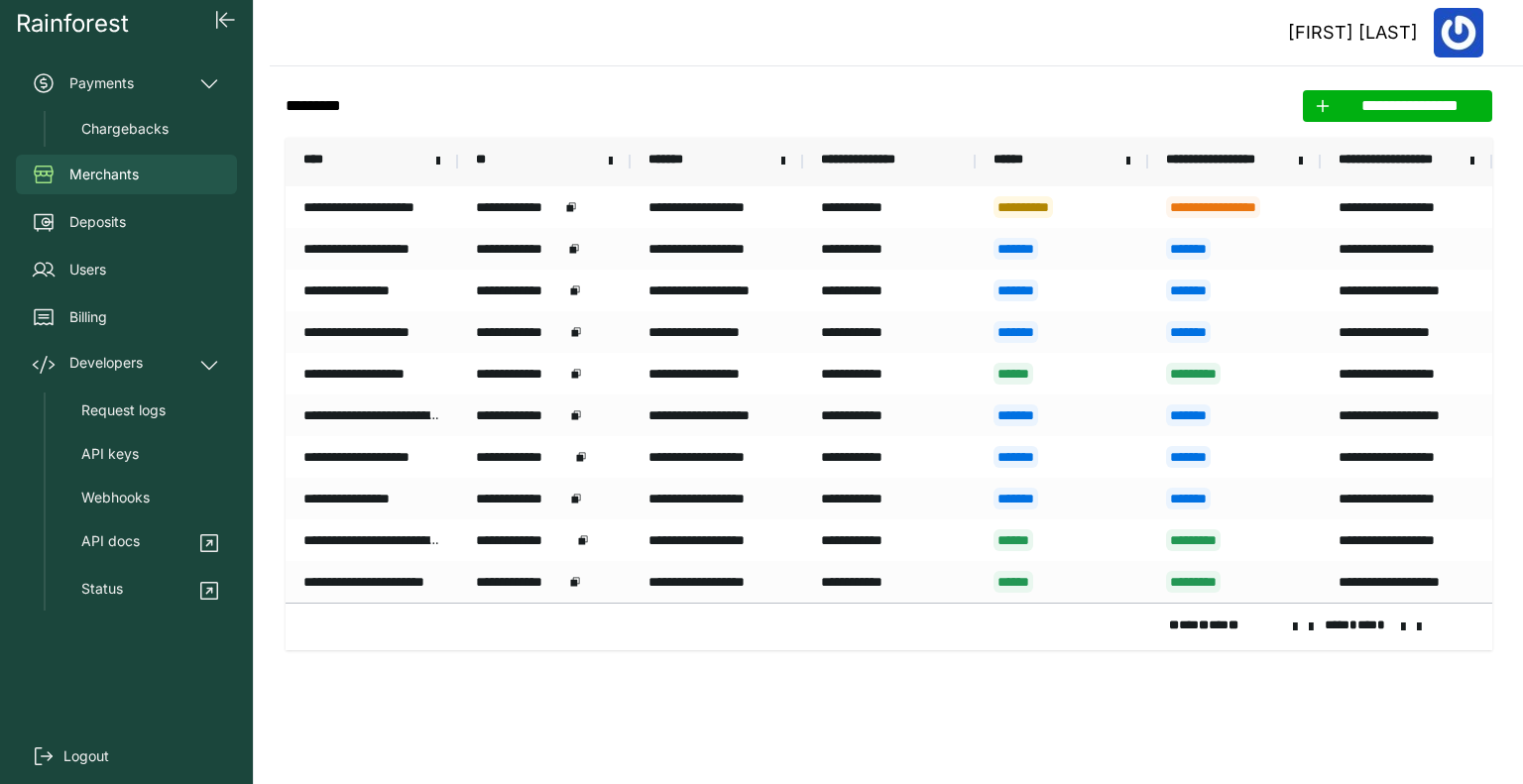 click at bounding box center (1311, 627) 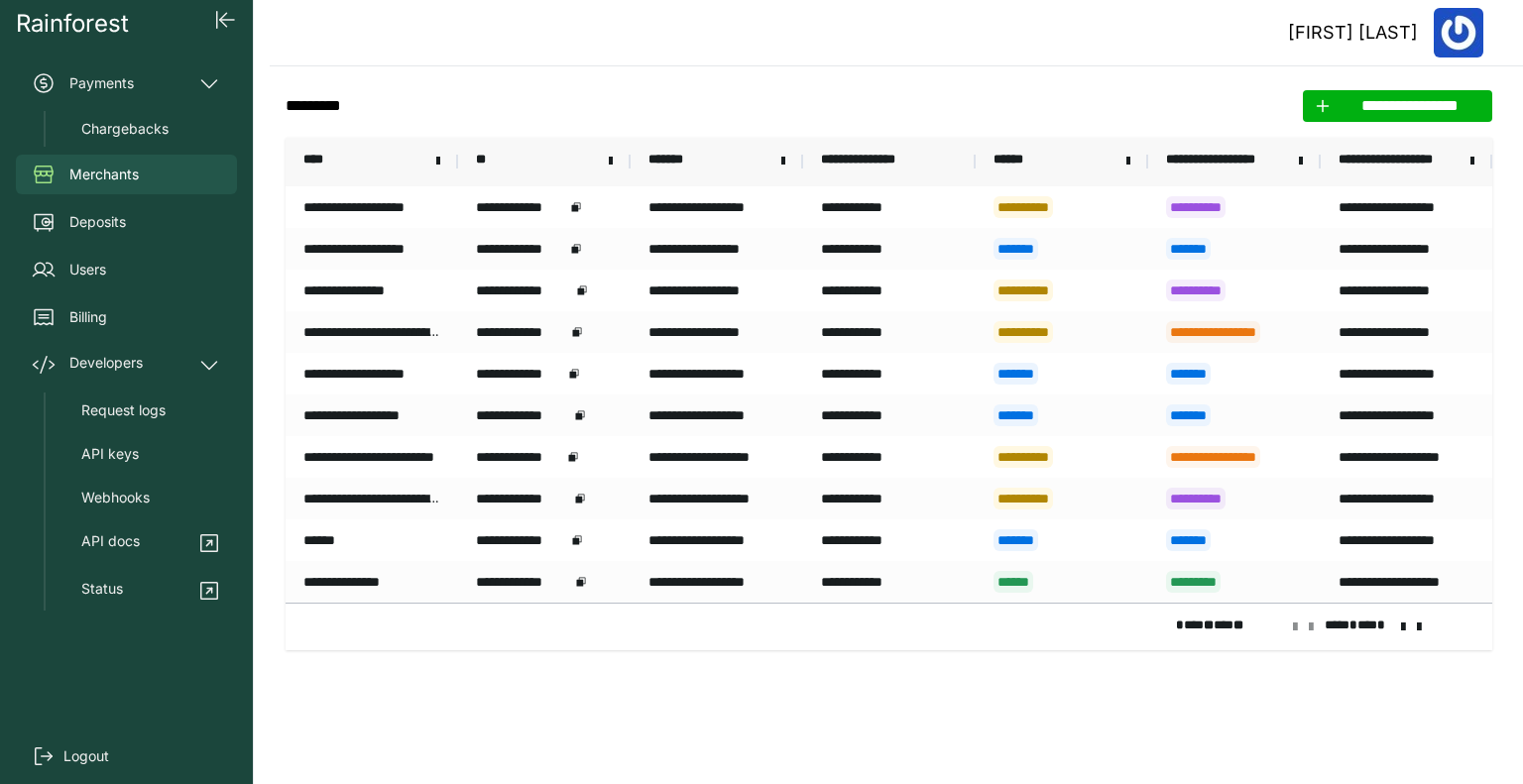 click at bounding box center (1311, 627) 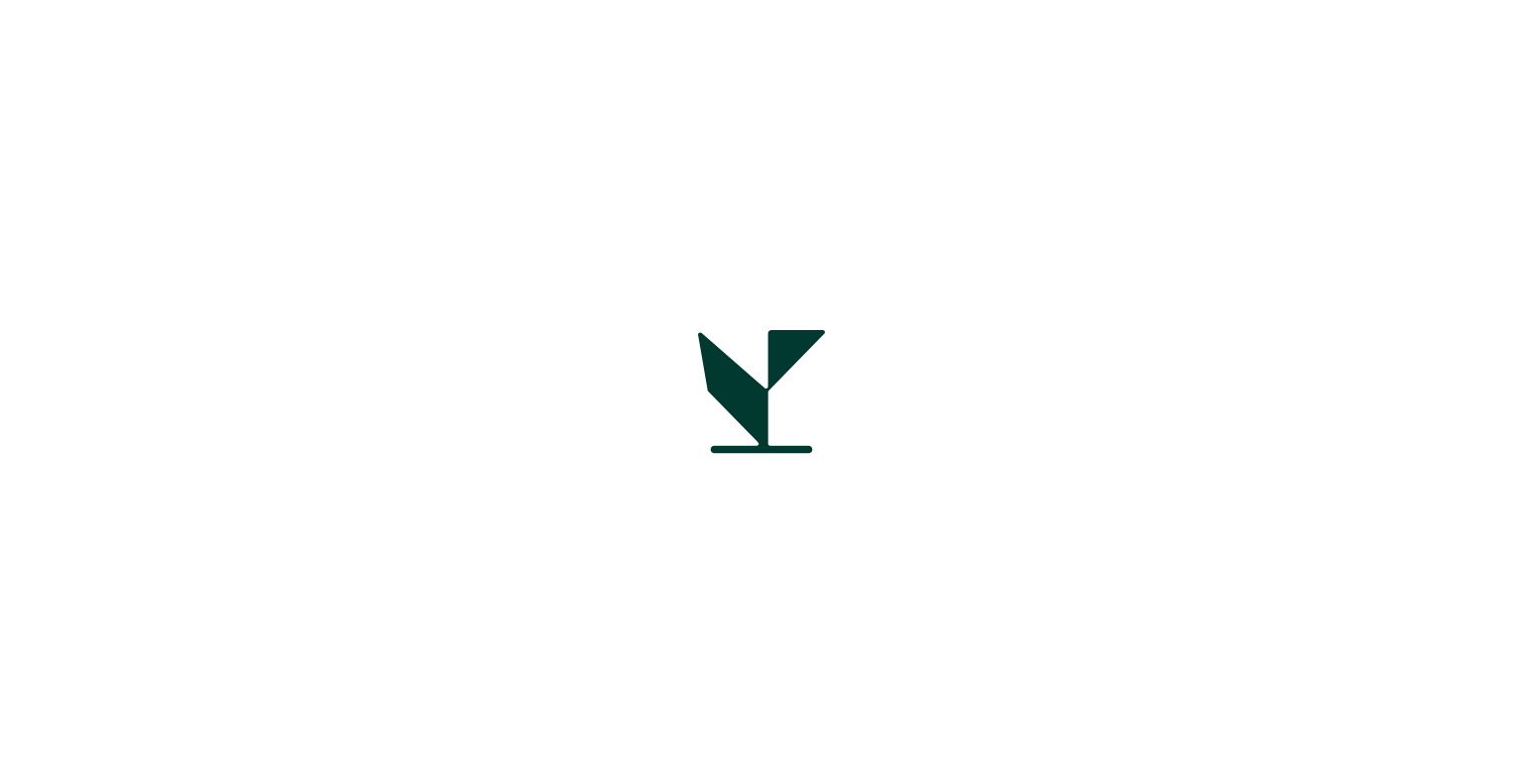 scroll, scrollTop: 0, scrollLeft: 0, axis: both 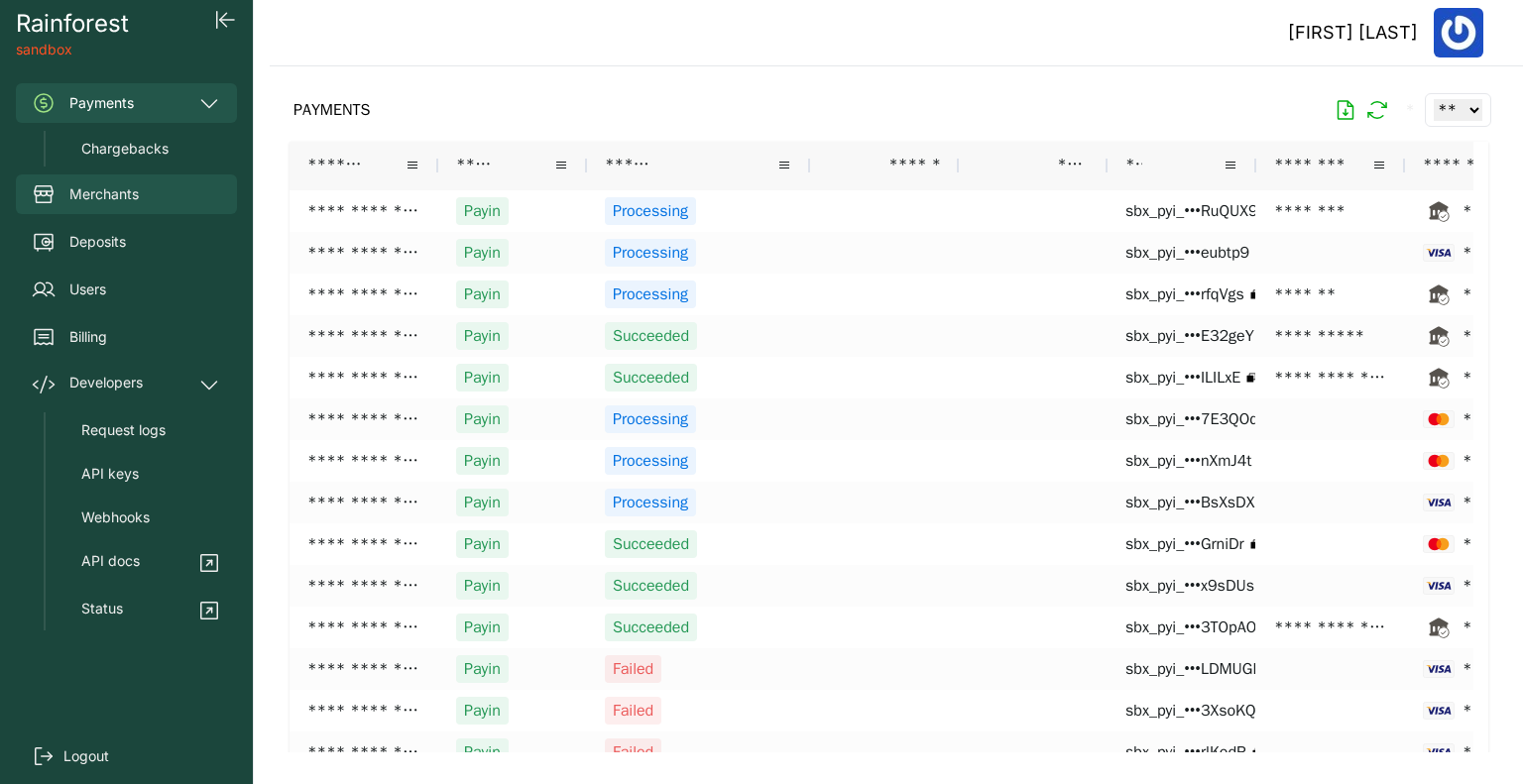 click on "Merchants" at bounding box center (104, 194) 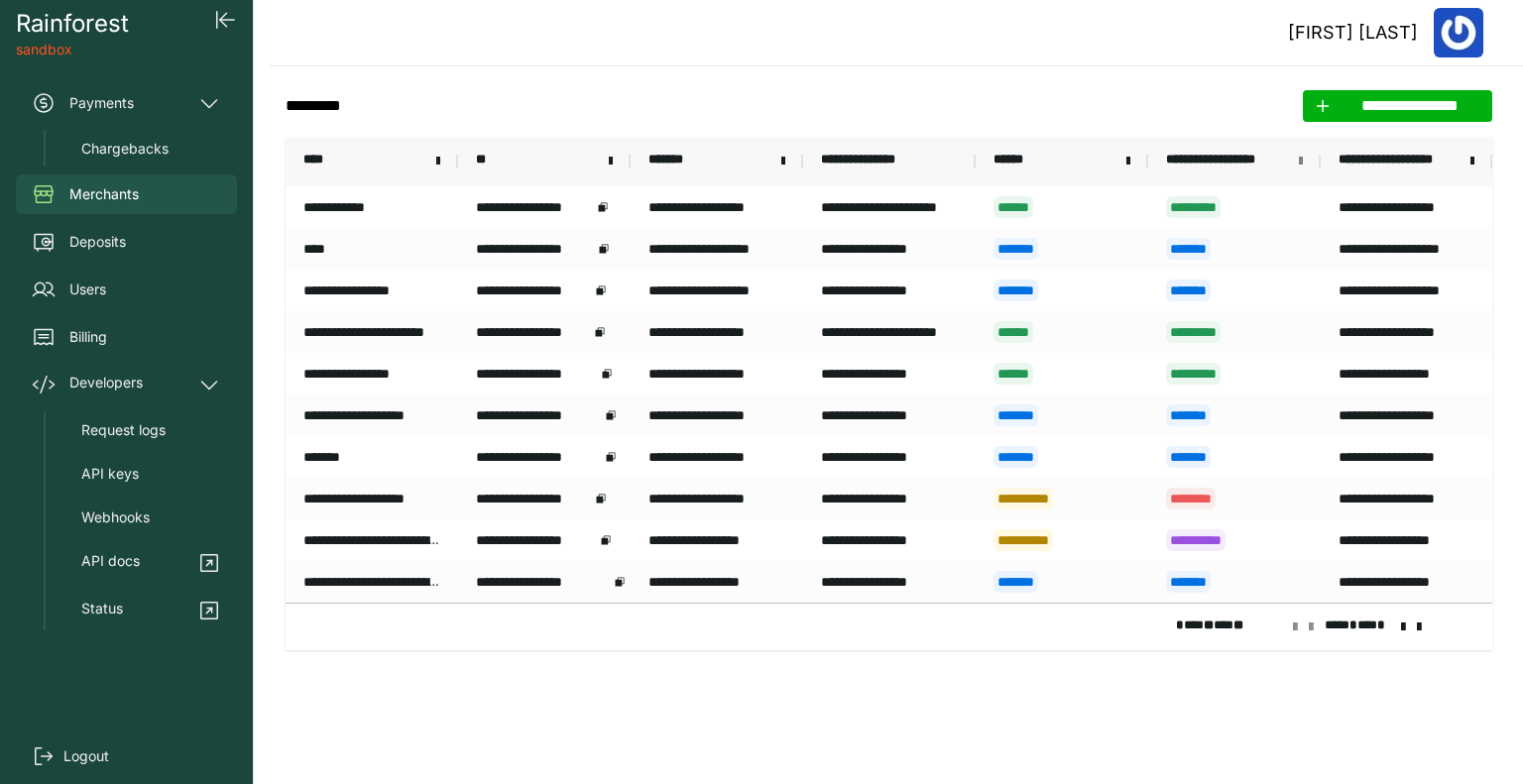click at bounding box center [1301, 162] 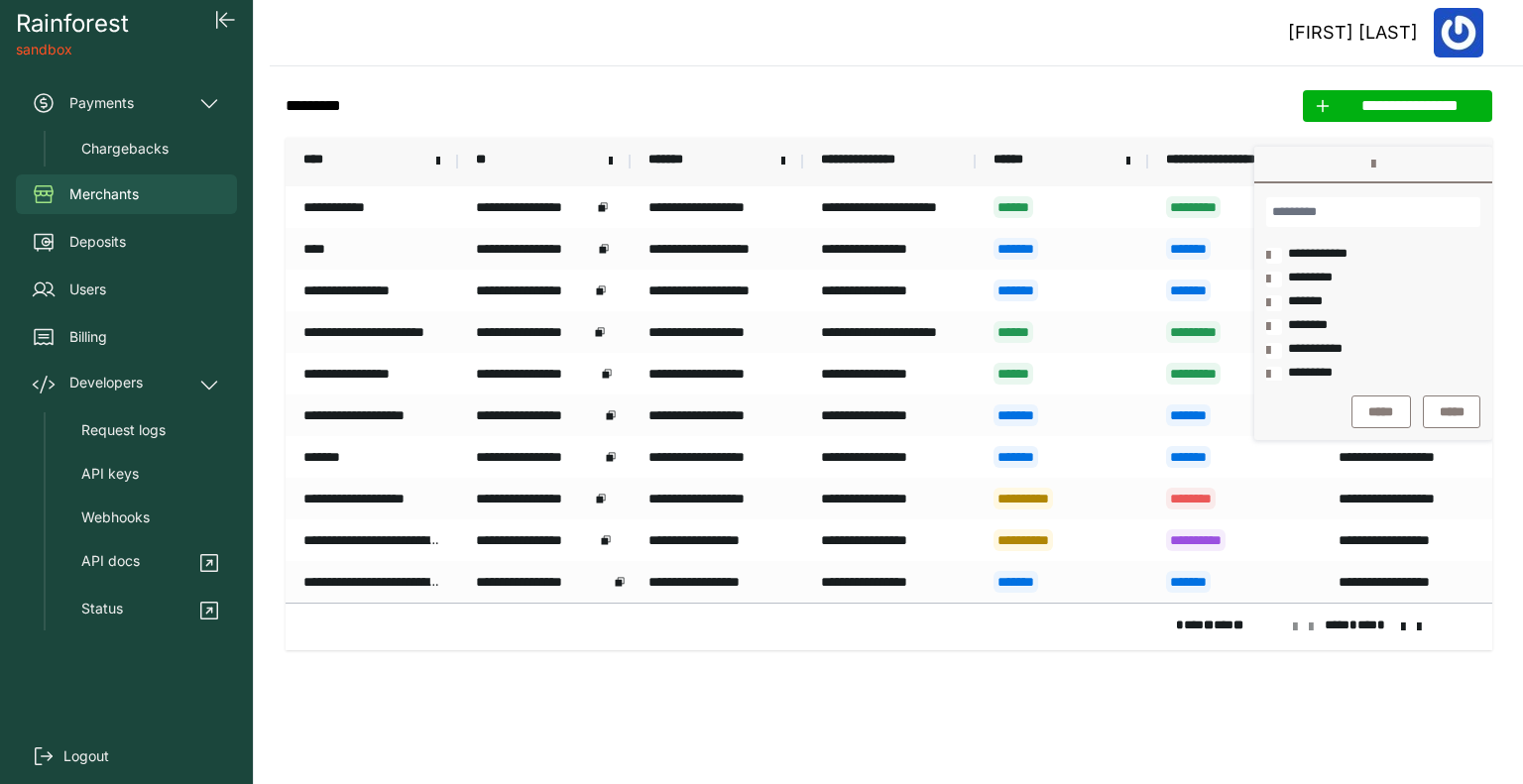 click on "**********" at bounding box center [1310, 256] 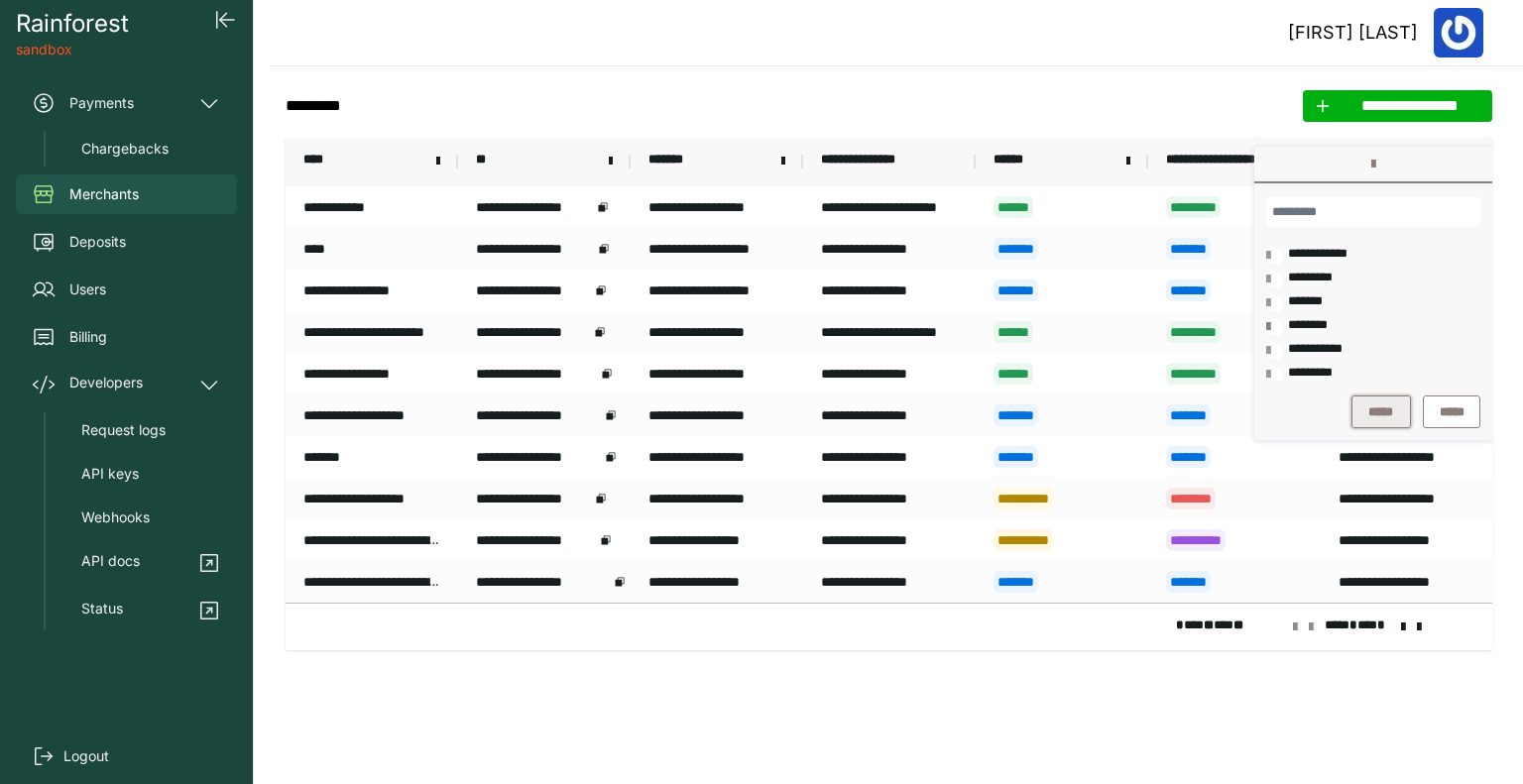 click on "*****" at bounding box center (1381, 412) 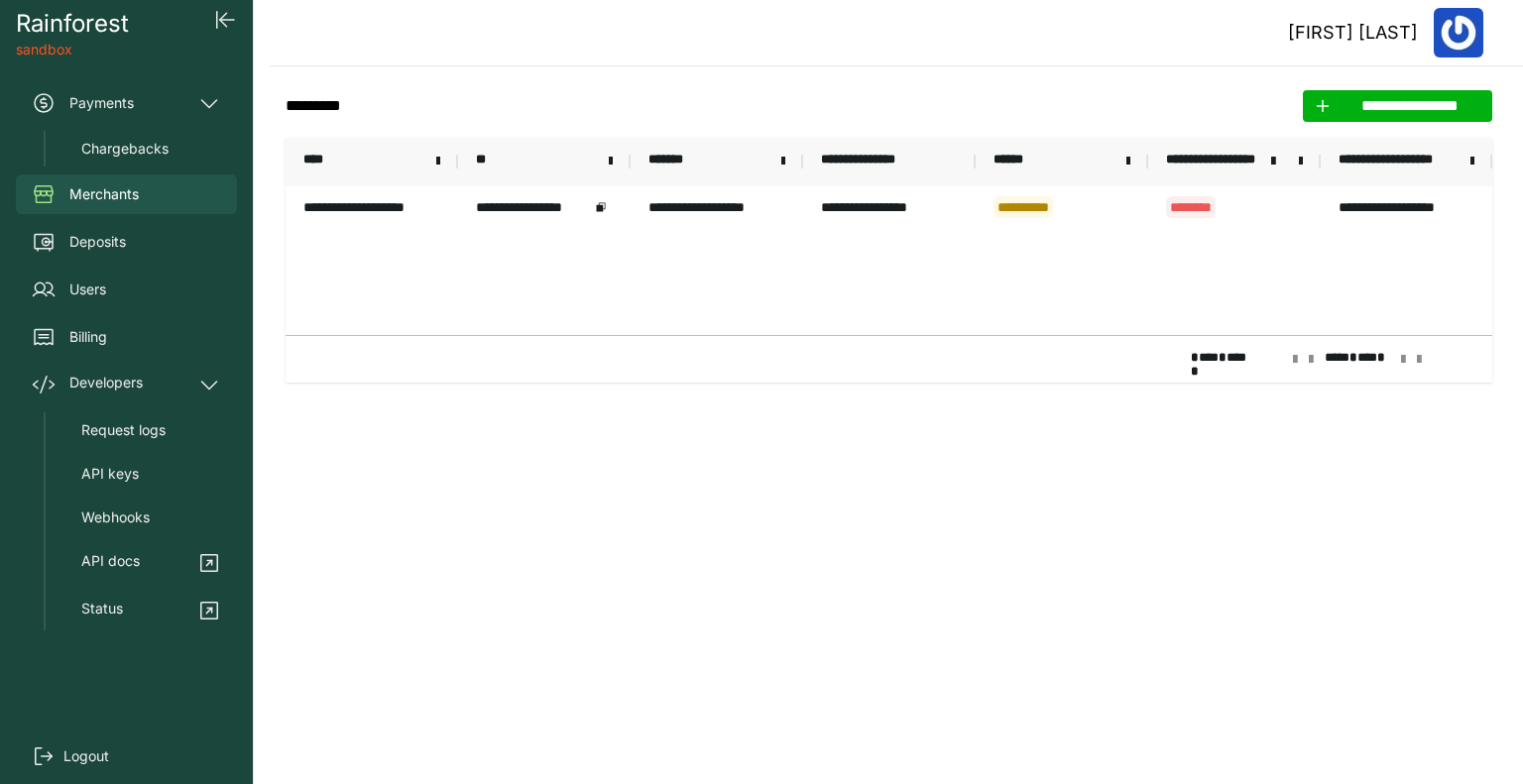 click on "**********" 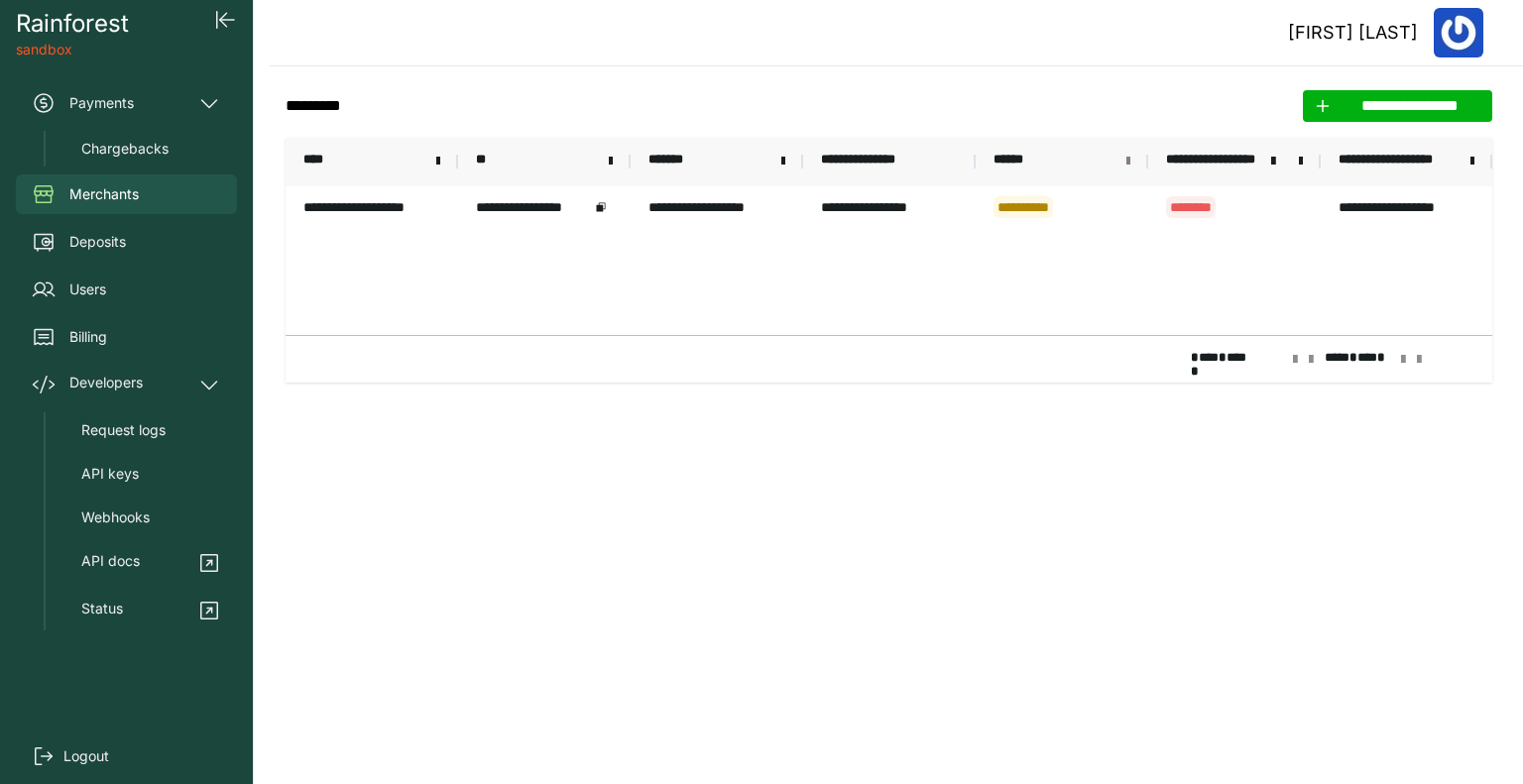 click at bounding box center [1128, 162] 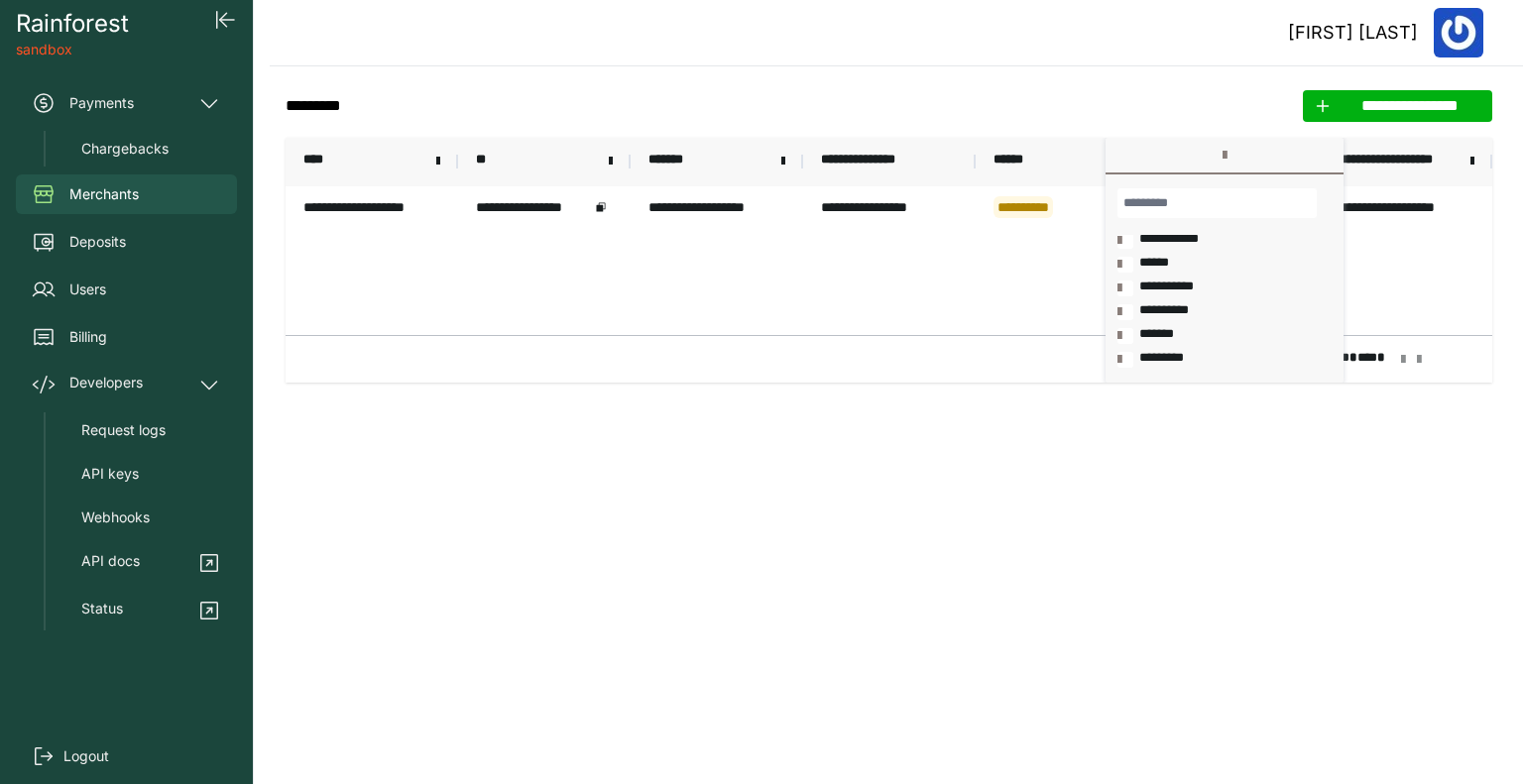 scroll, scrollTop: 0, scrollLeft: 0, axis: both 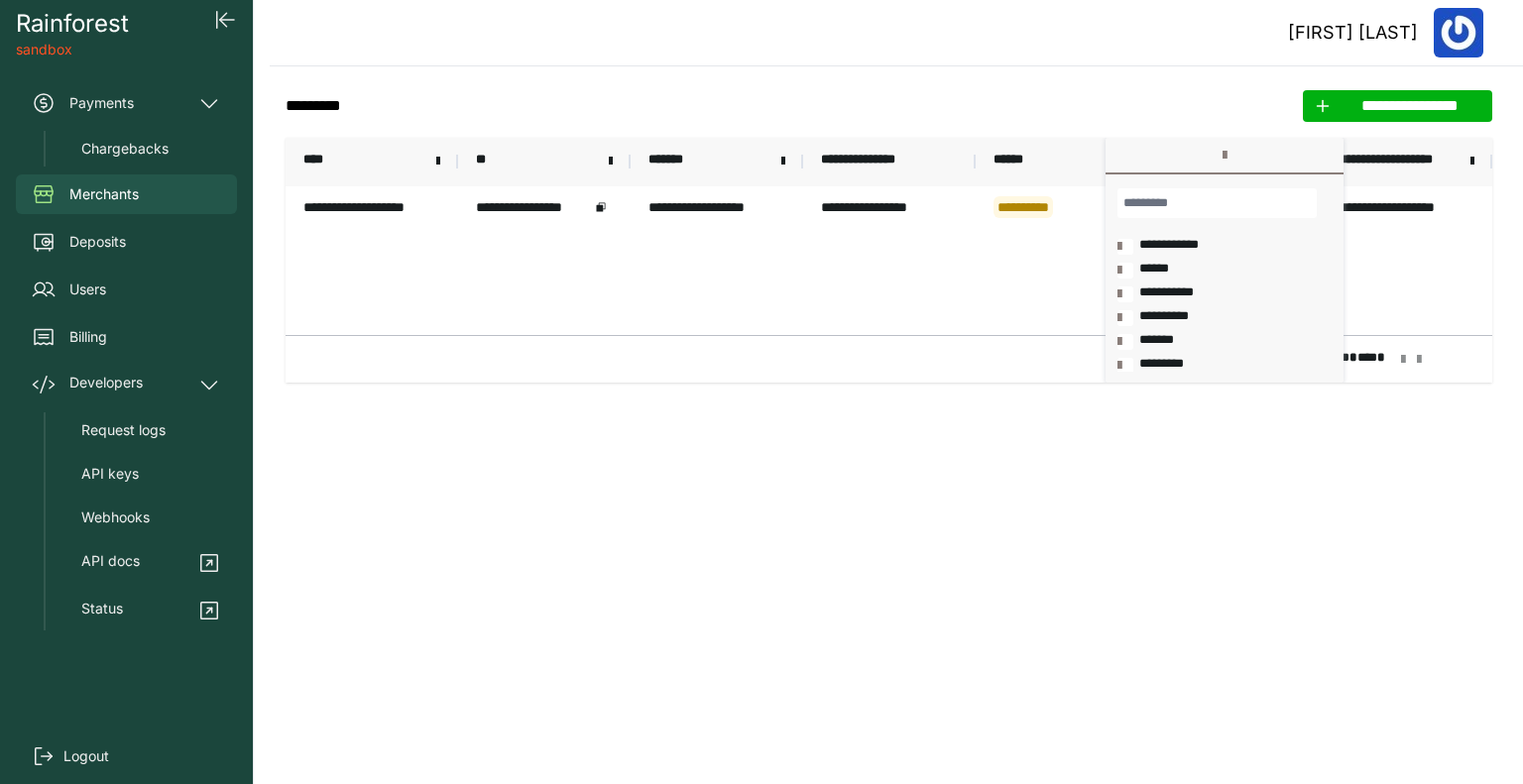 click on "**********" 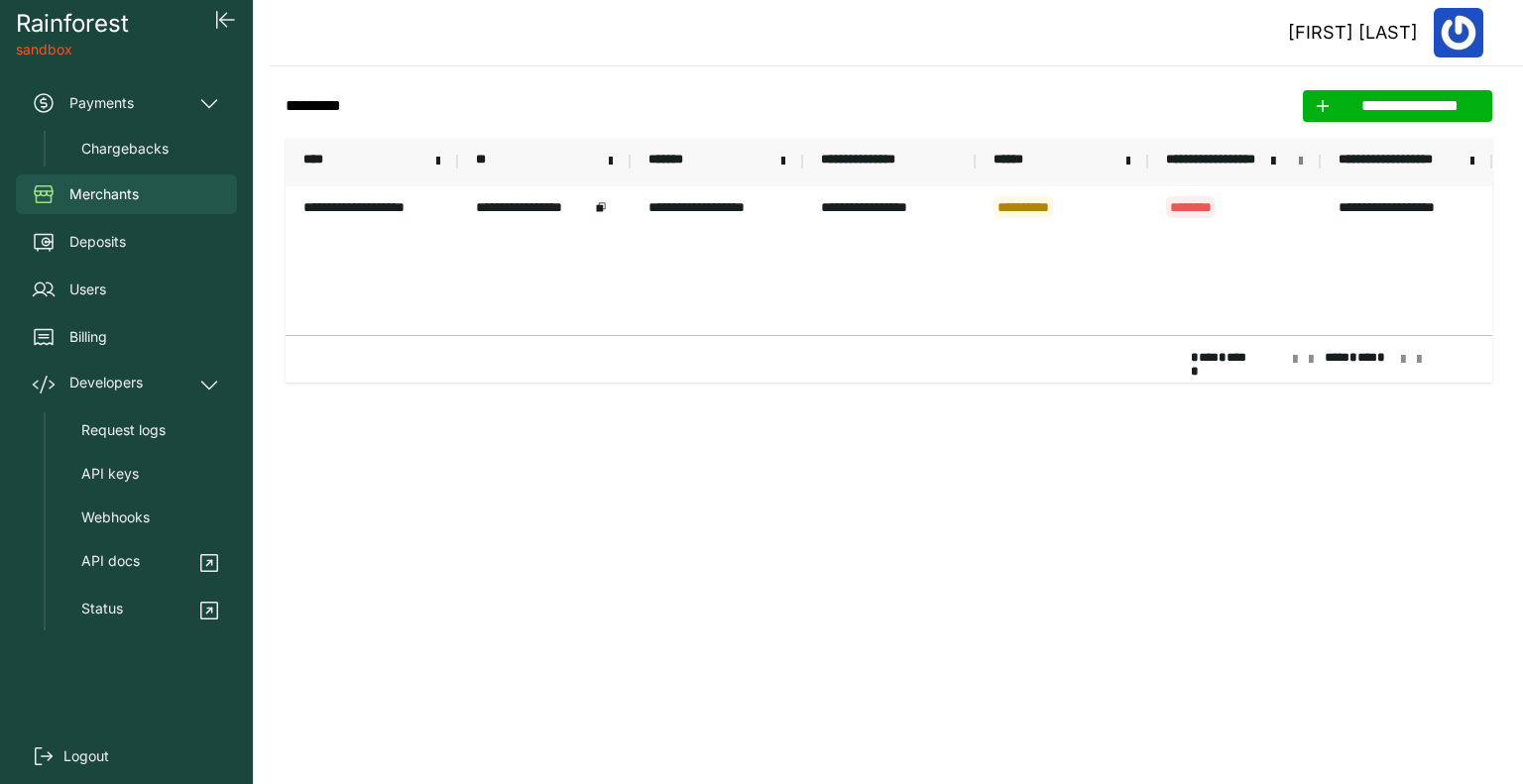 click at bounding box center (1301, 162) 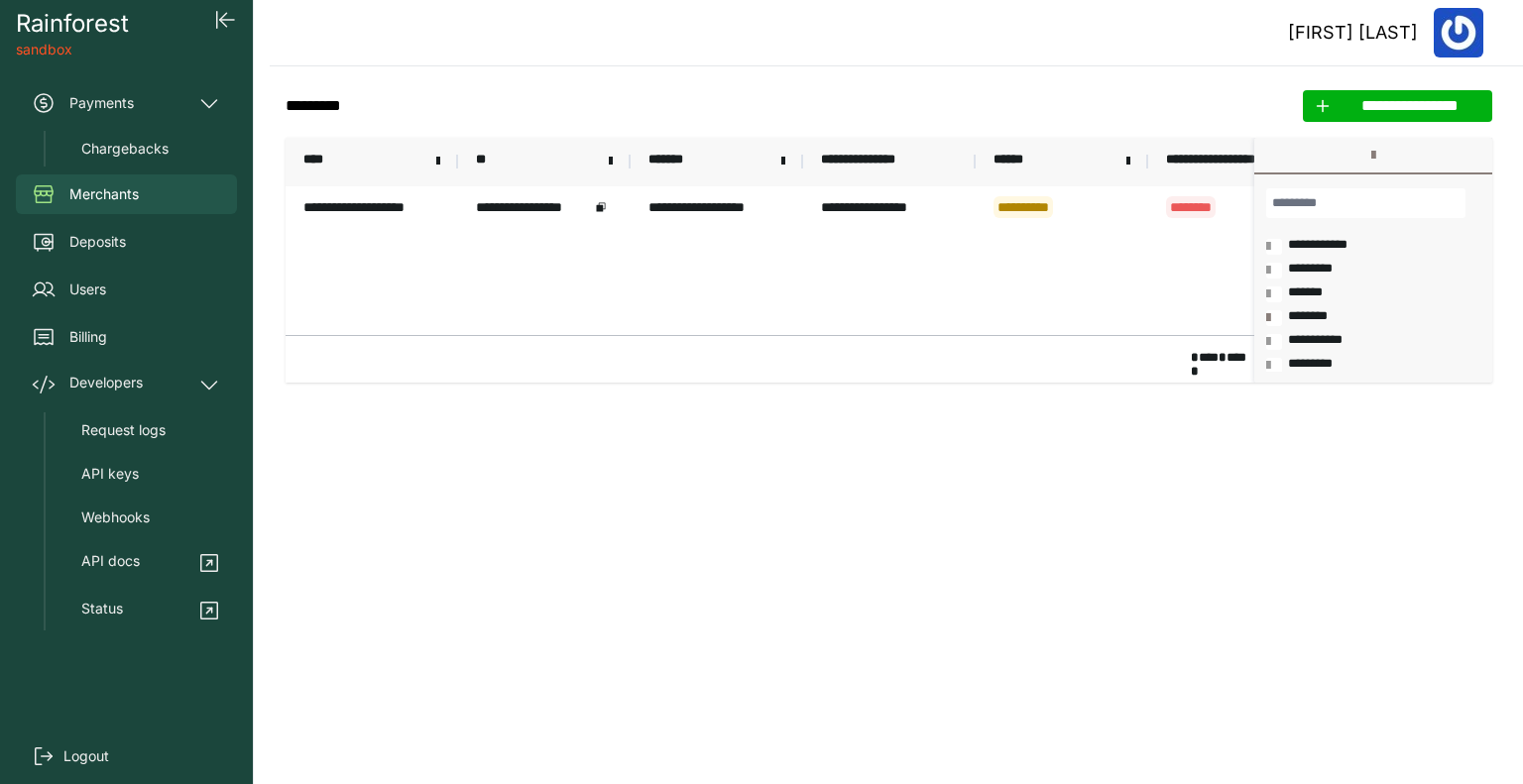 click on "**********" at bounding box center (1358, 247) 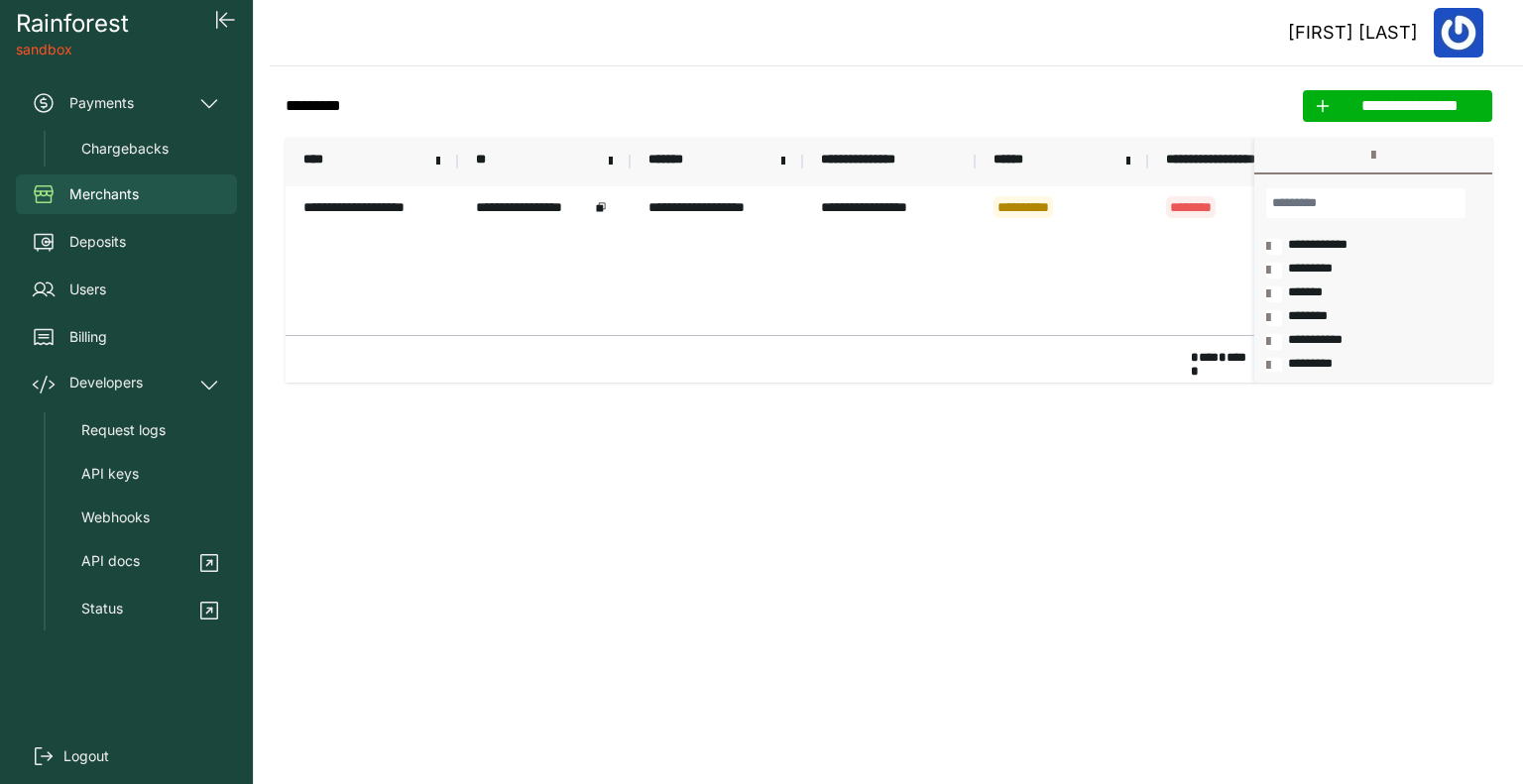 scroll, scrollTop: 54, scrollLeft: 0, axis: vertical 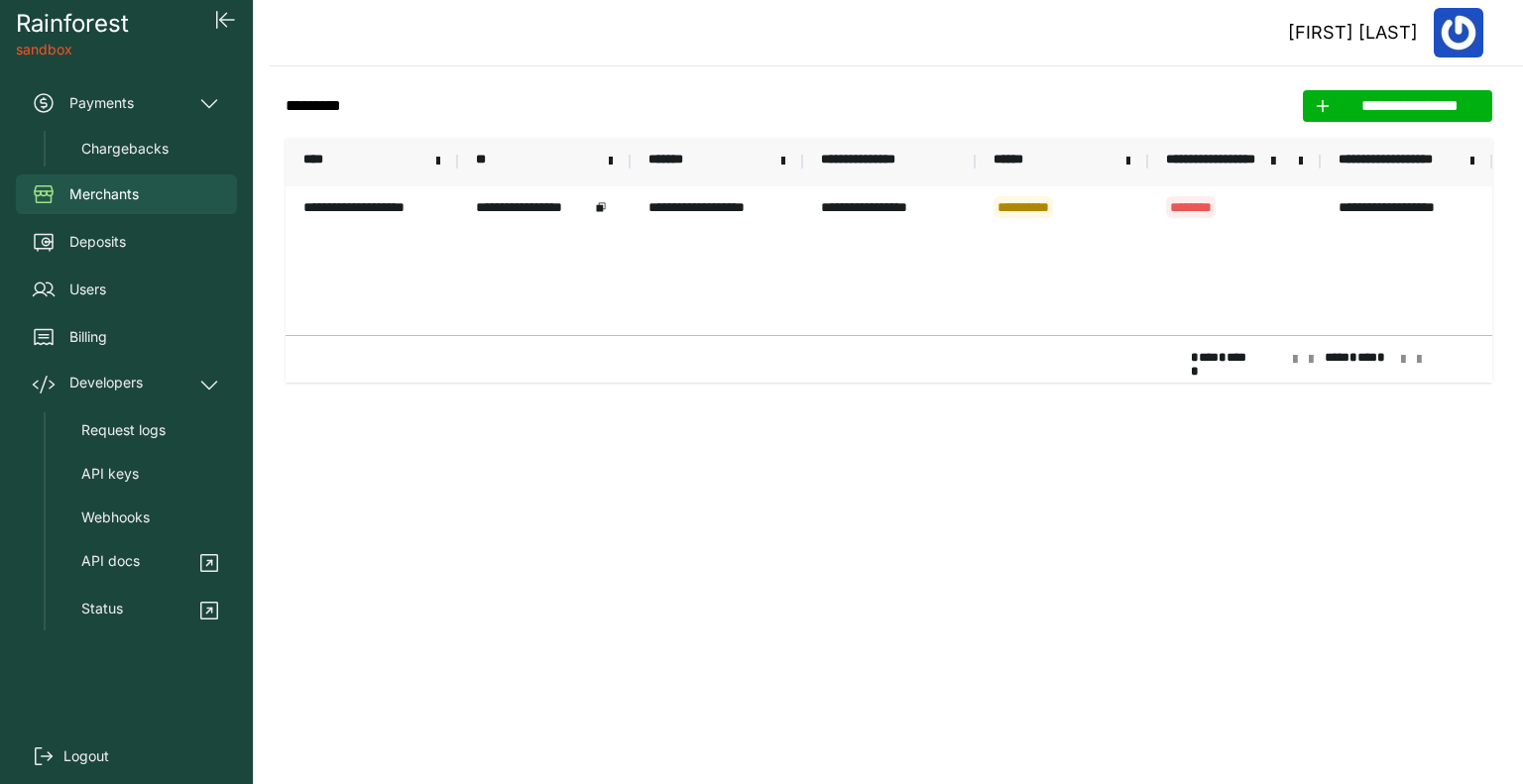 click on "**********" at bounding box center [888, 261] 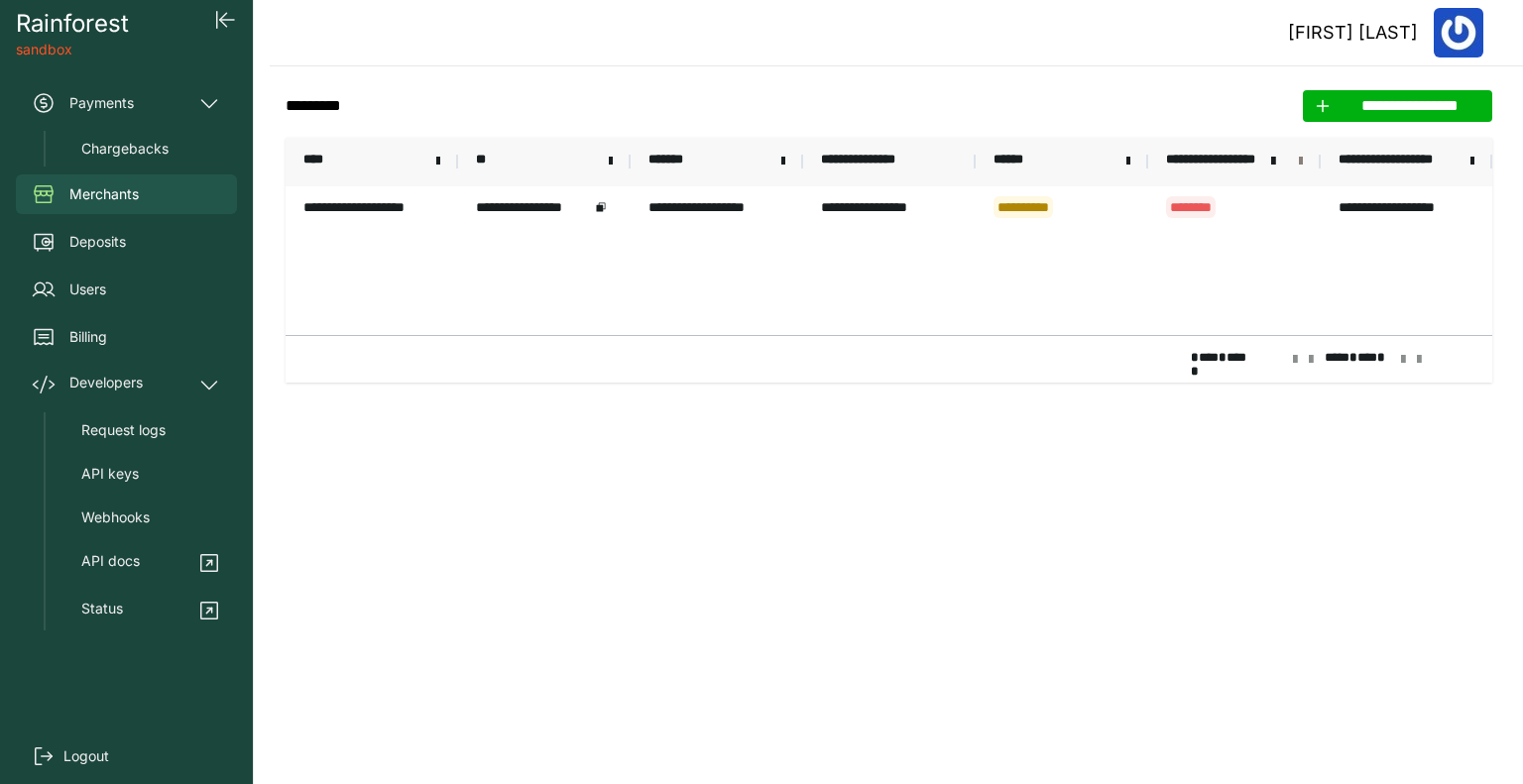 click at bounding box center (1301, 162) 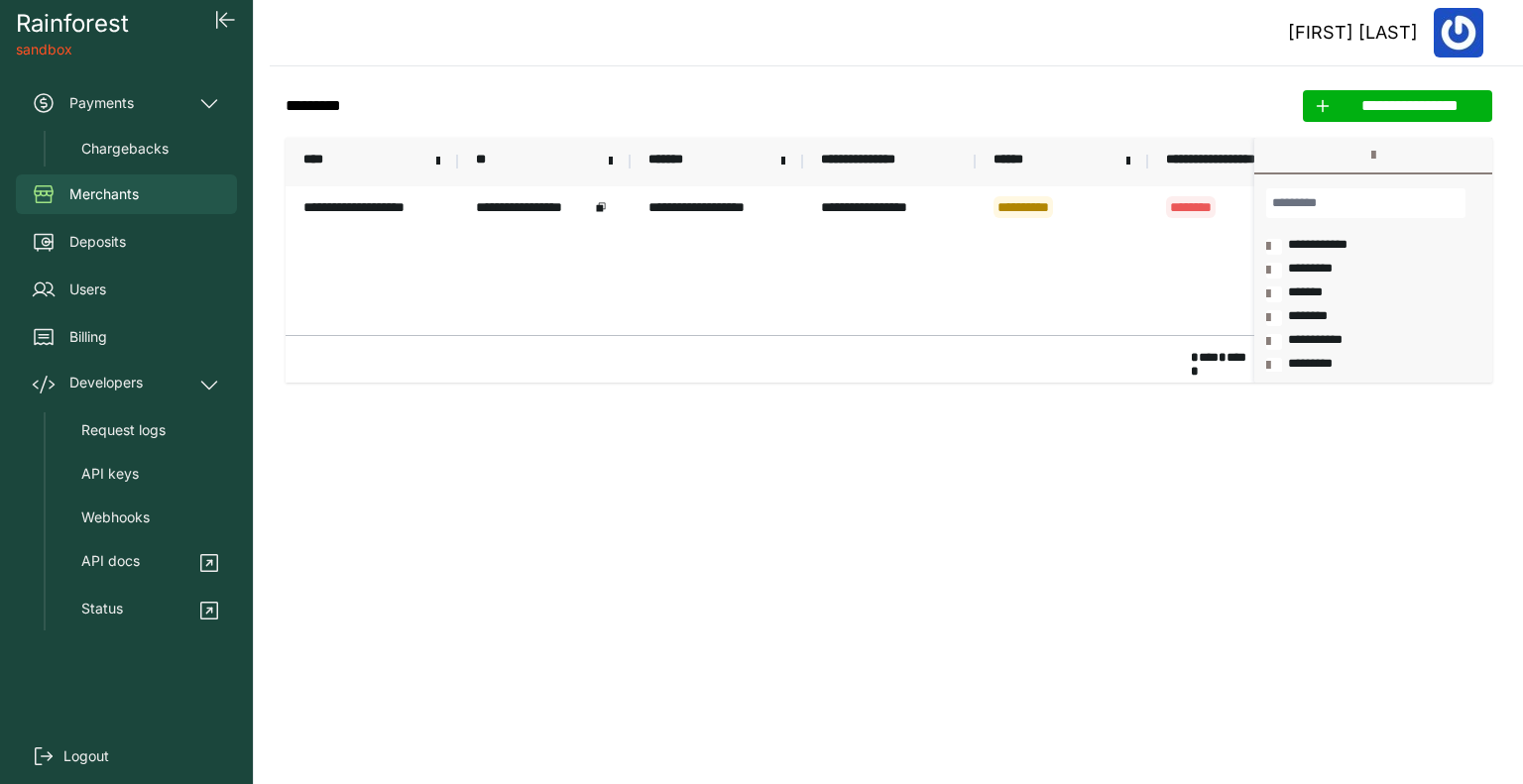 scroll, scrollTop: 54, scrollLeft: 0, axis: vertical 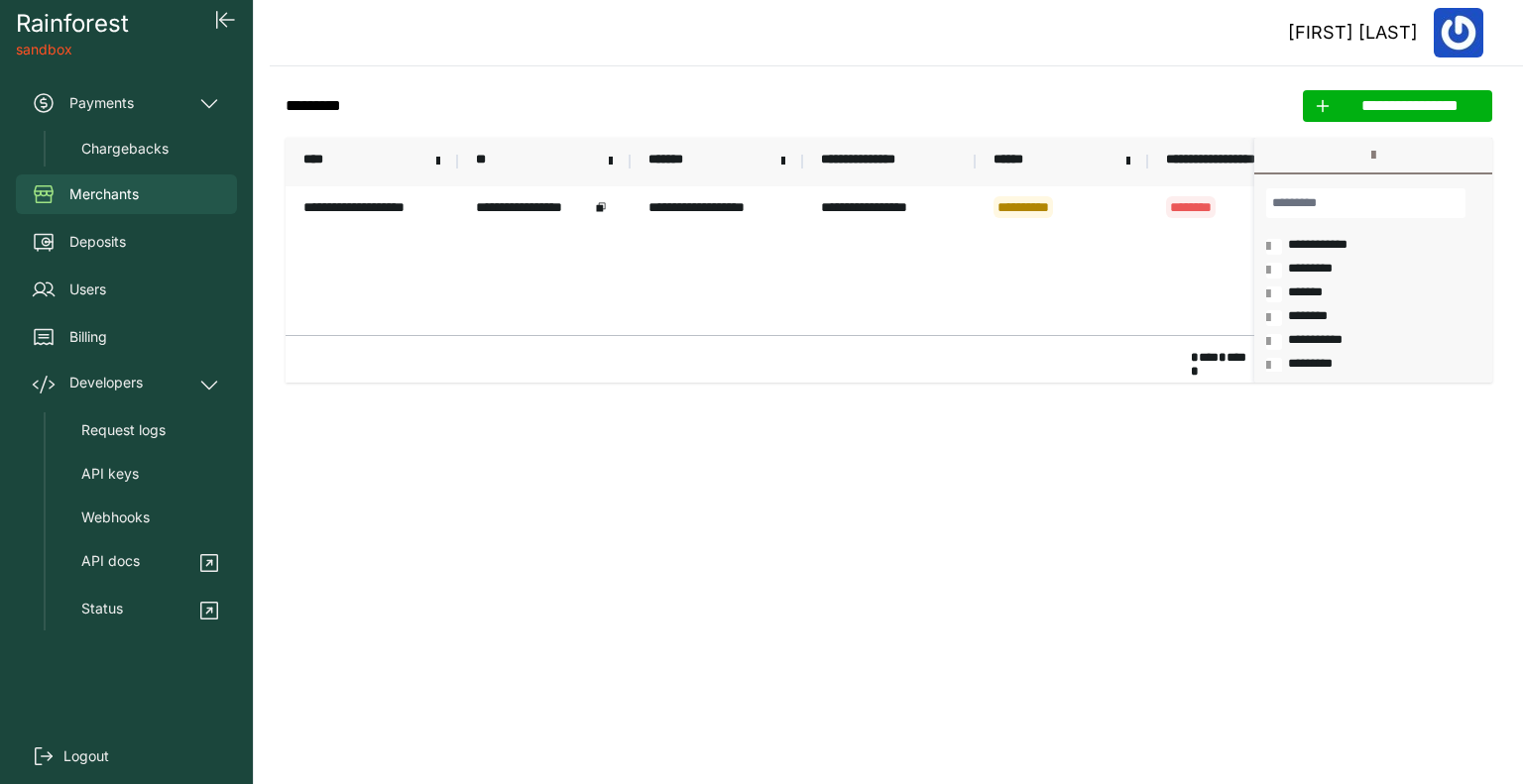click on "[NAME] [LAST]" at bounding box center (896, 33) 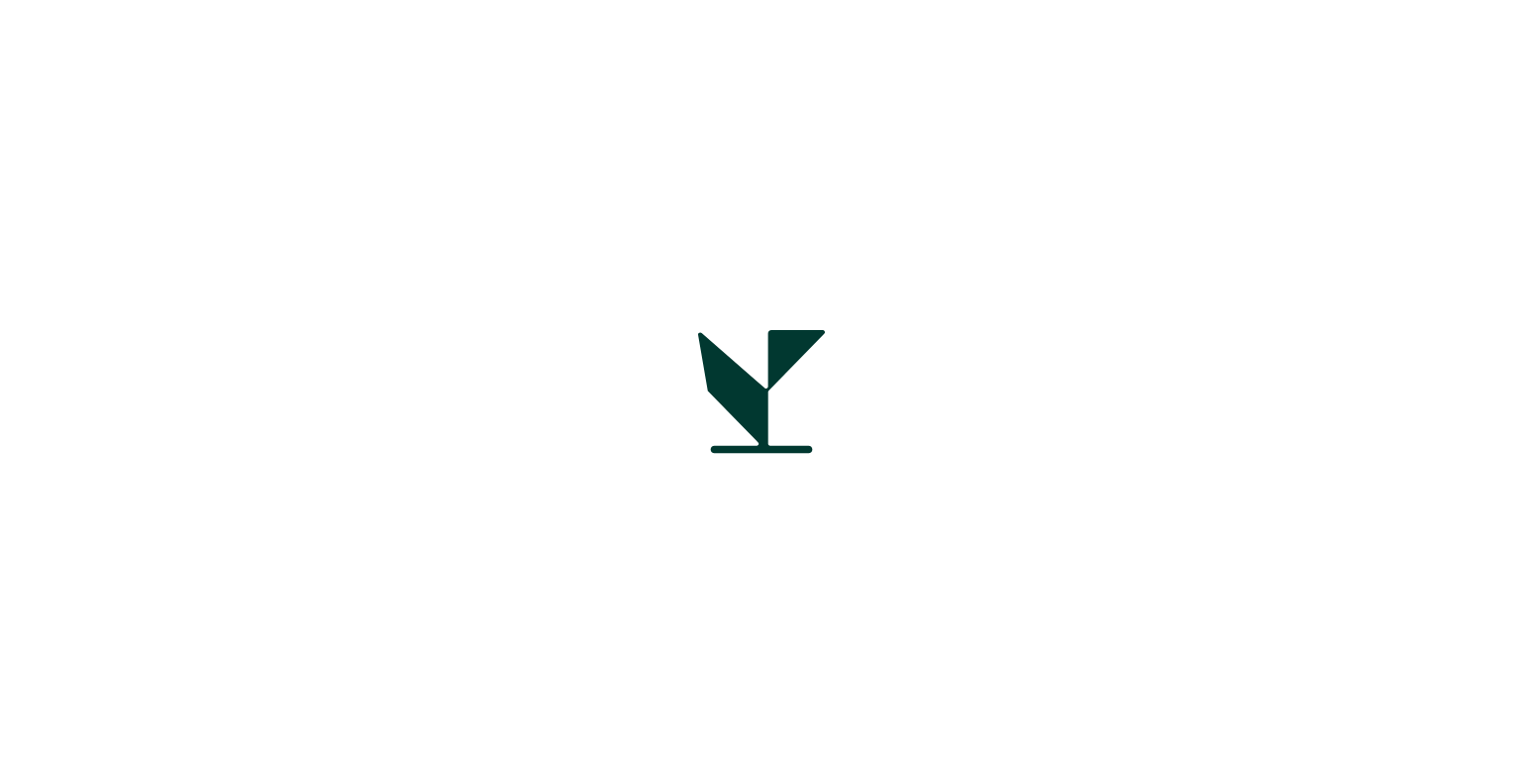 scroll, scrollTop: 0, scrollLeft: 0, axis: both 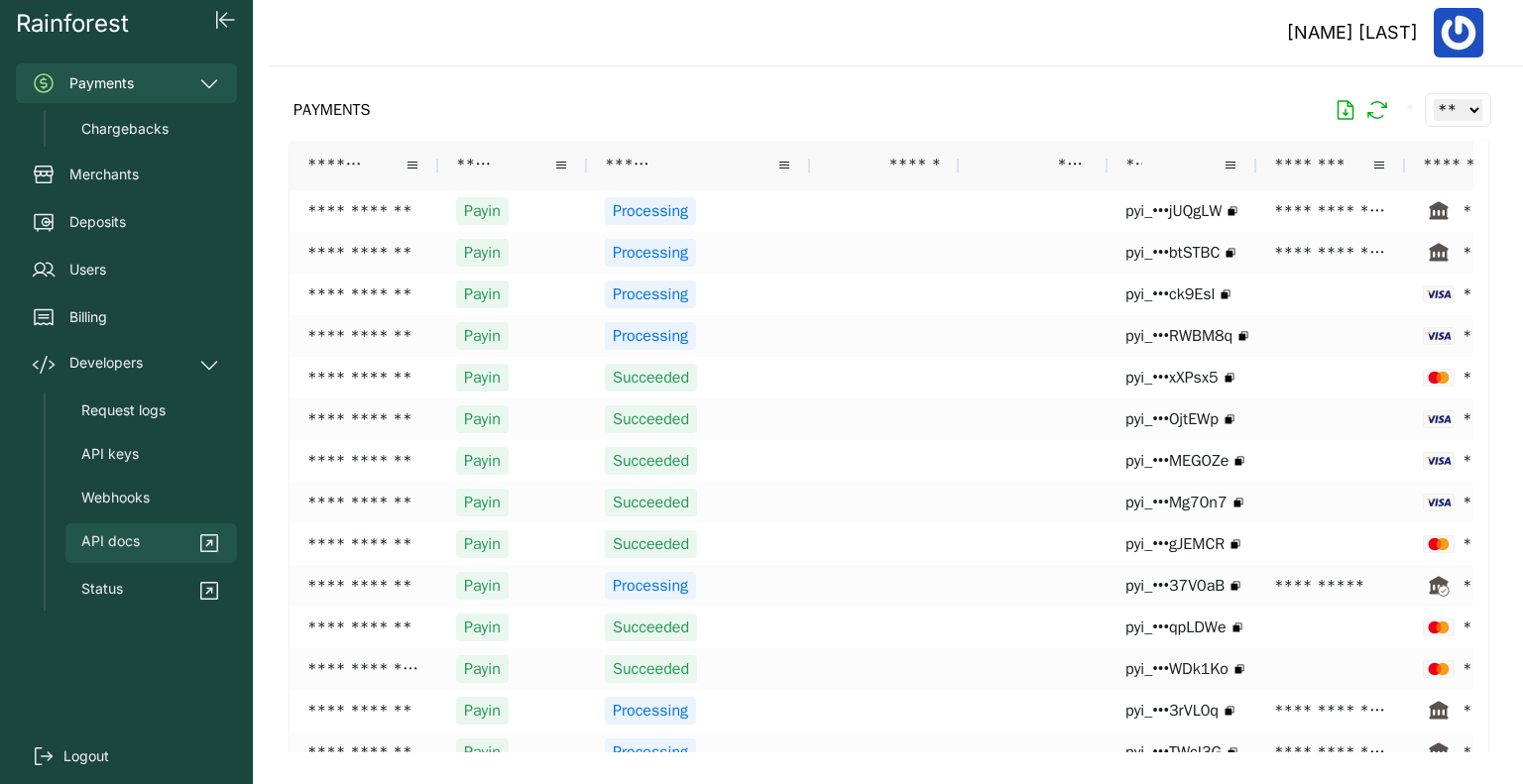 click on "API docs" at bounding box center [151, 543] 